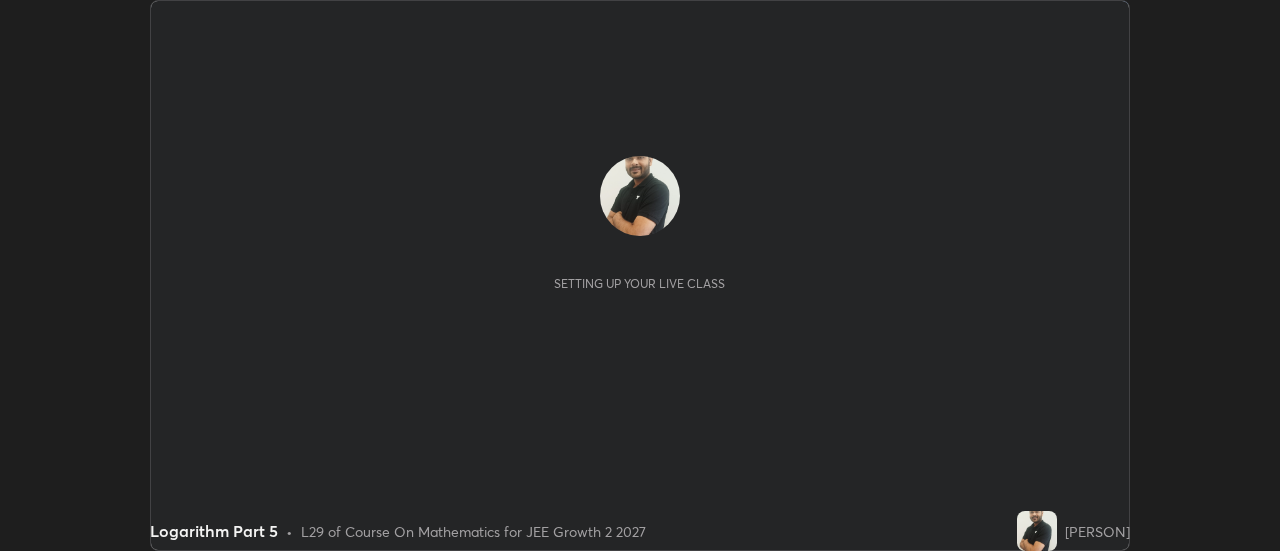 scroll, scrollTop: 0, scrollLeft: 0, axis: both 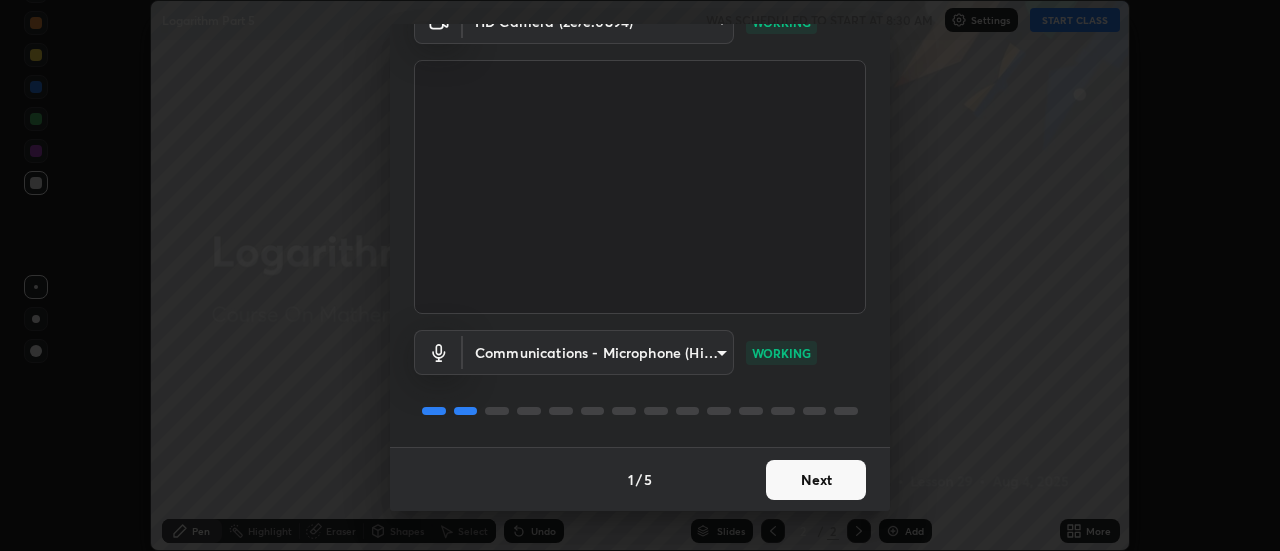 click on "Next" at bounding box center [816, 480] 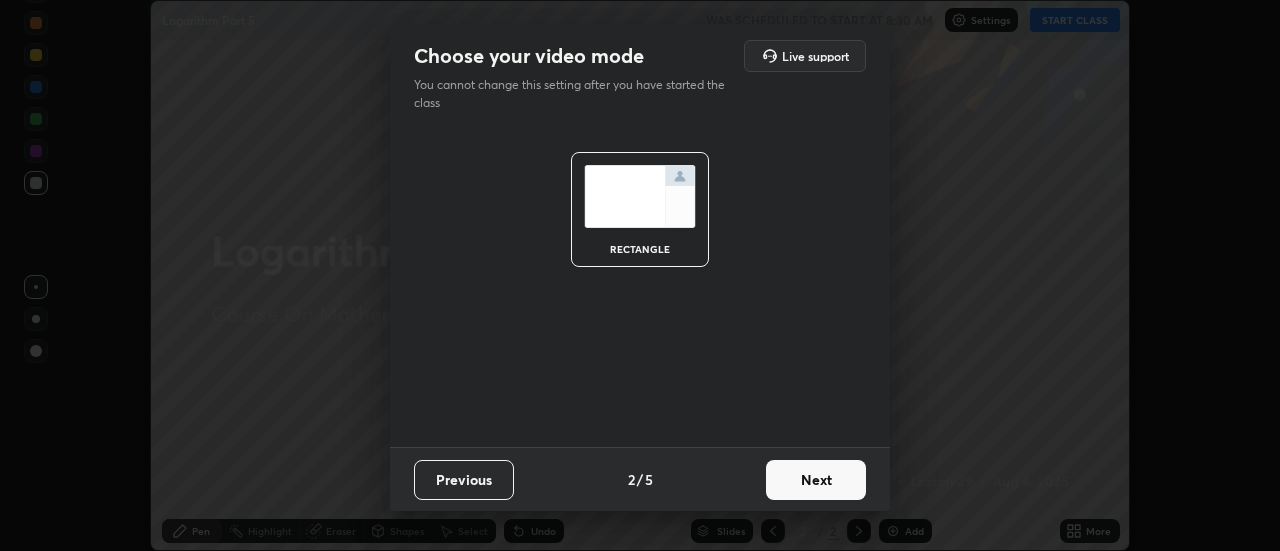 scroll, scrollTop: 0, scrollLeft: 0, axis: both 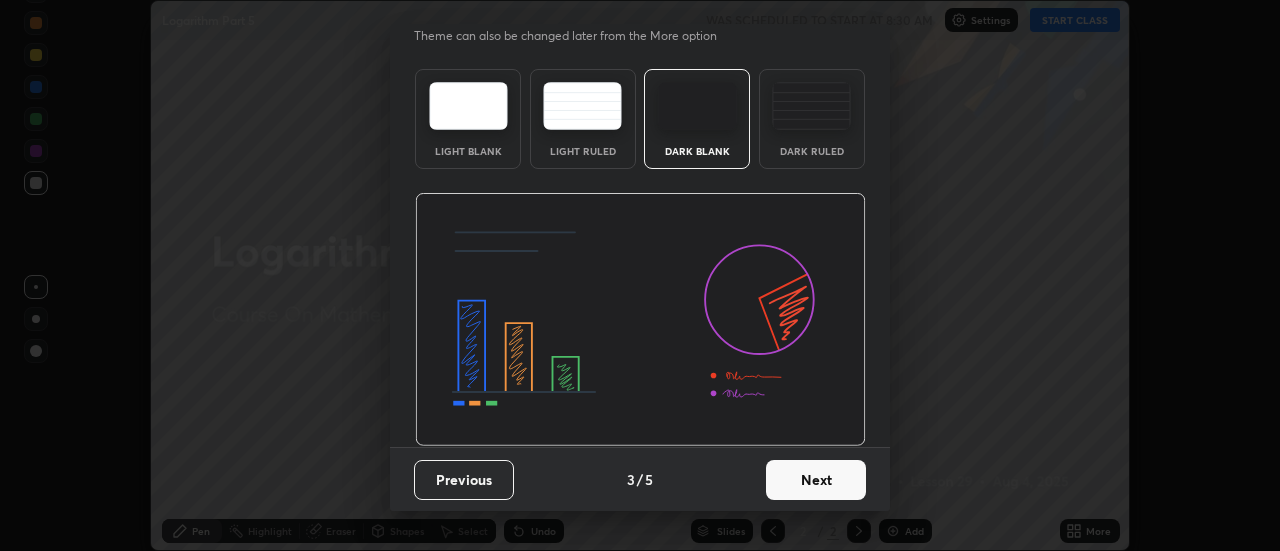 click on "Next" at bounding box center (816, 480) 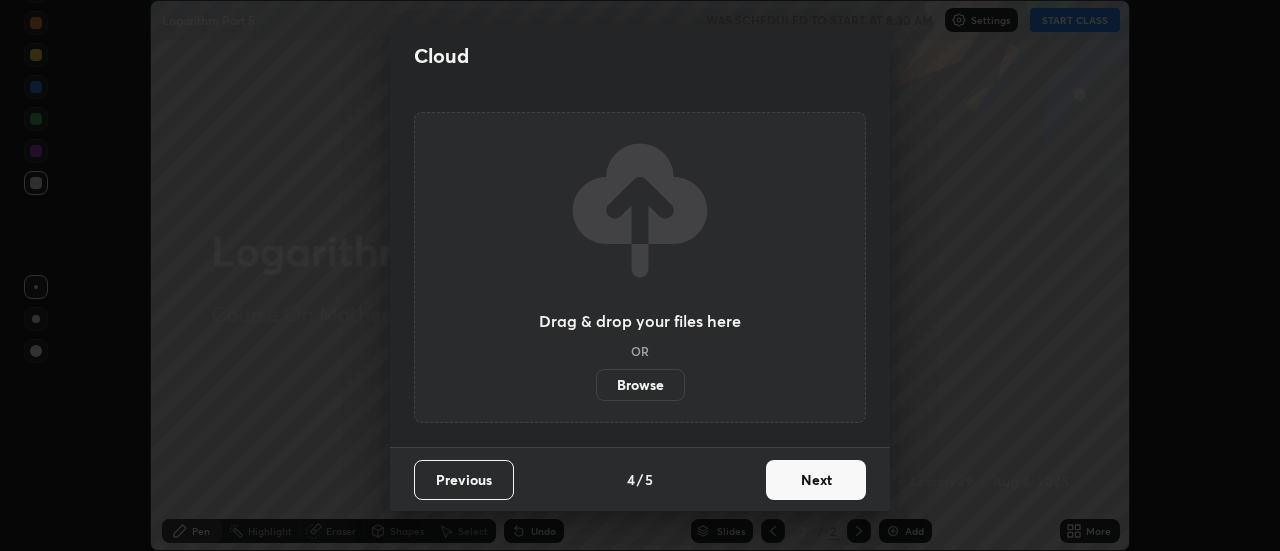 click on "Next" at bounding box center (816, 480) 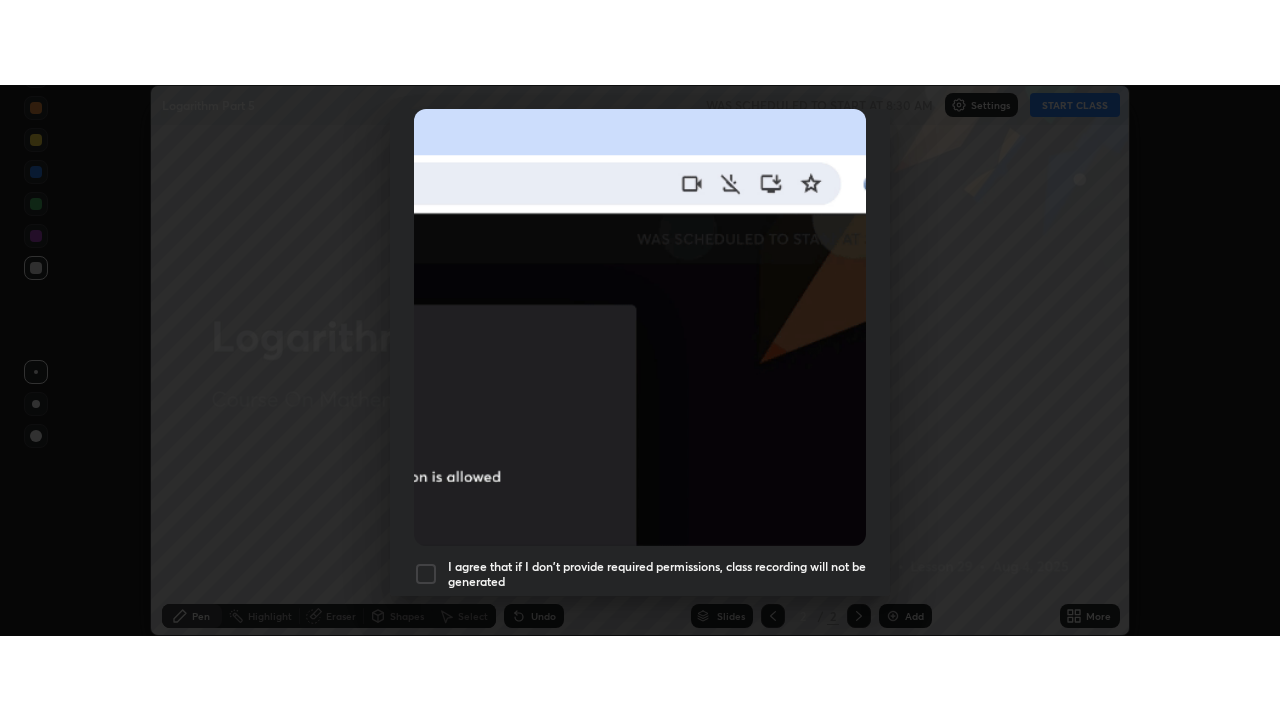 scroll, scrollTop: 513, scrollLeft: 0, axis: vertical 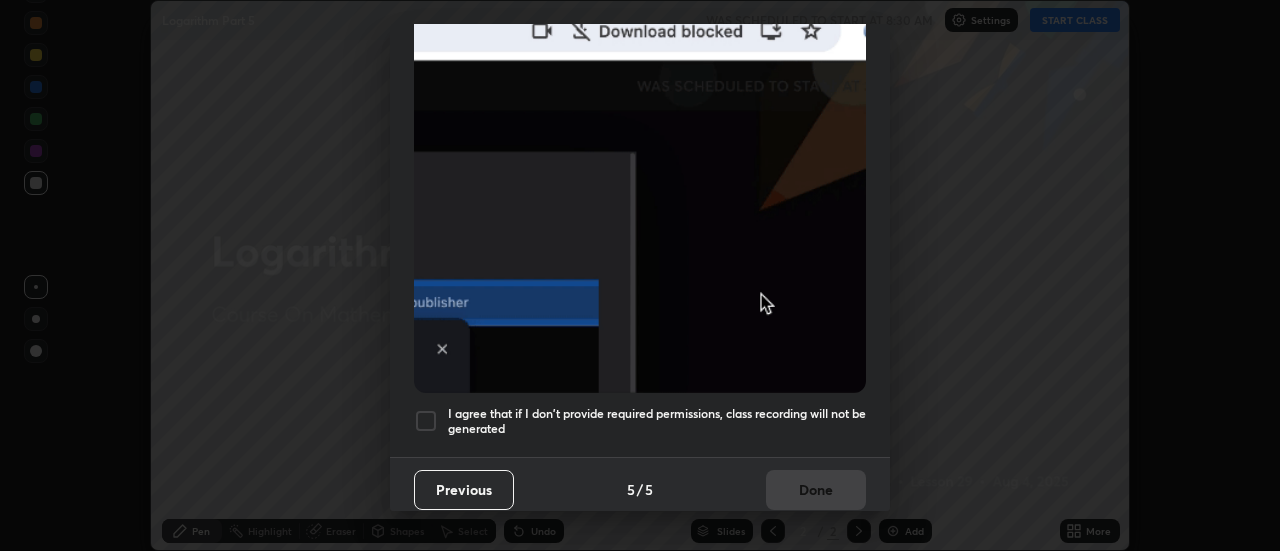 click on "I agree that if I don't provide required permissions, class recording will not be generated" at bounding box center (657, 421) 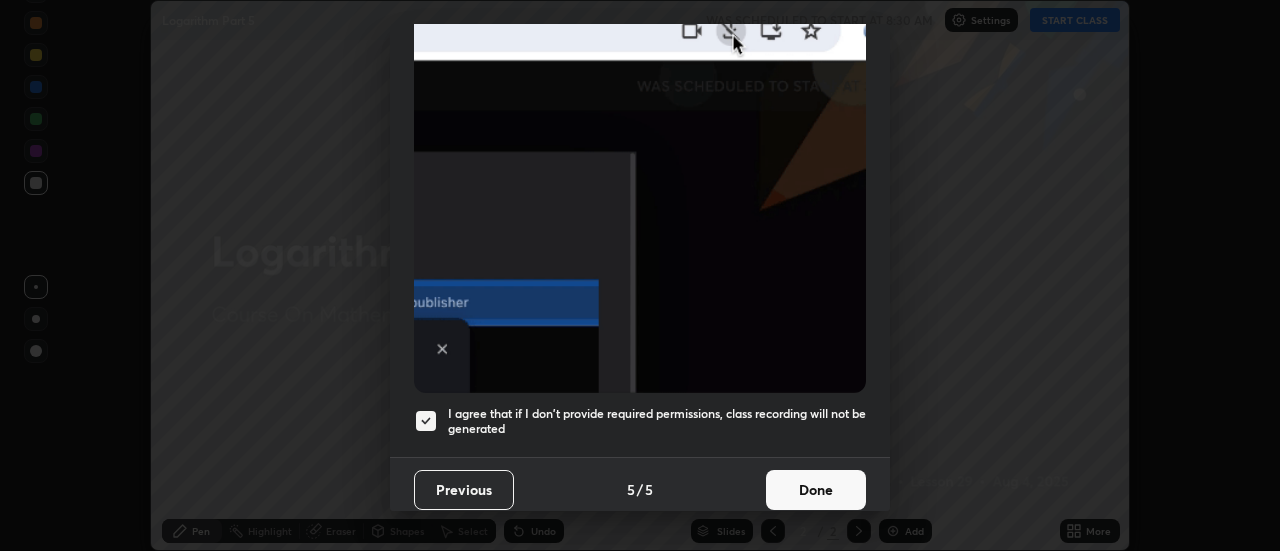 click on "Done" at bounding box center [816, 490] 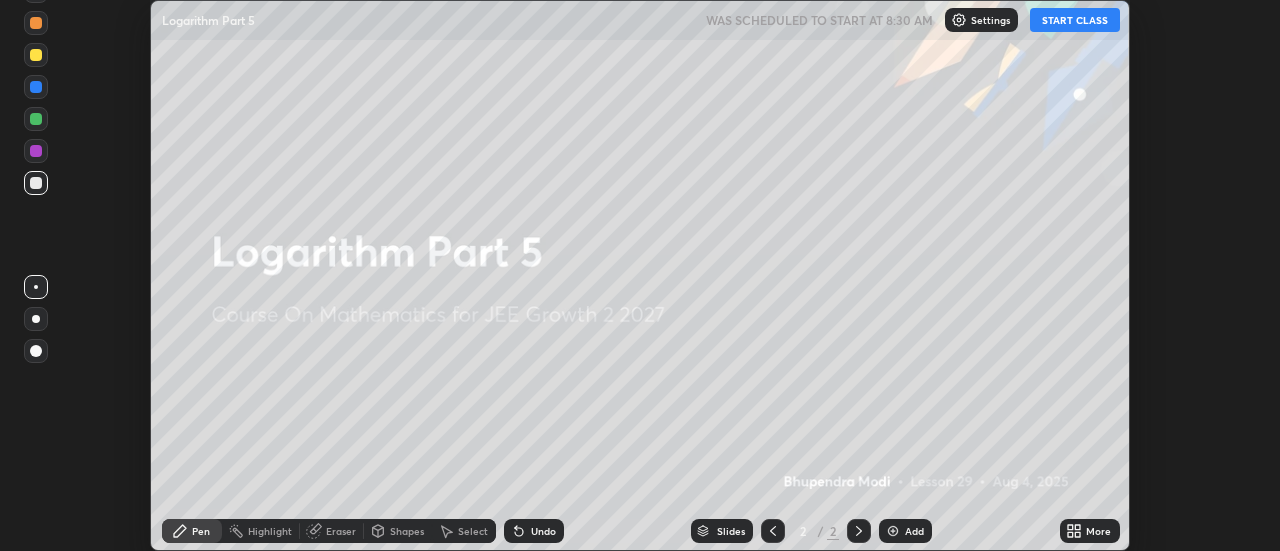 click 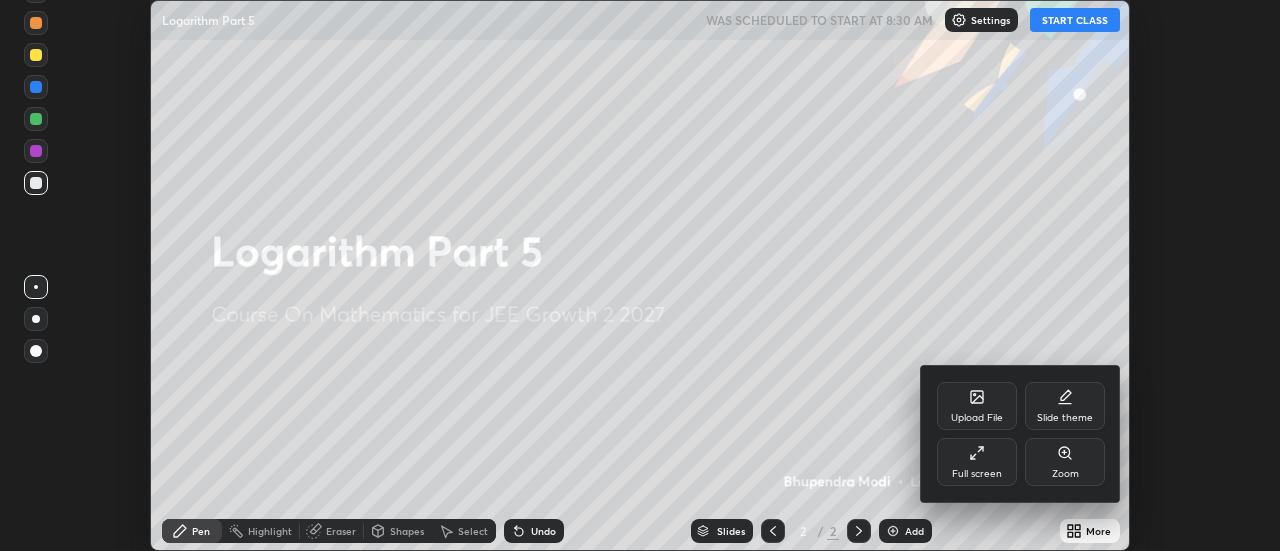 click on "Full screen" at bounding box center (977, 474) 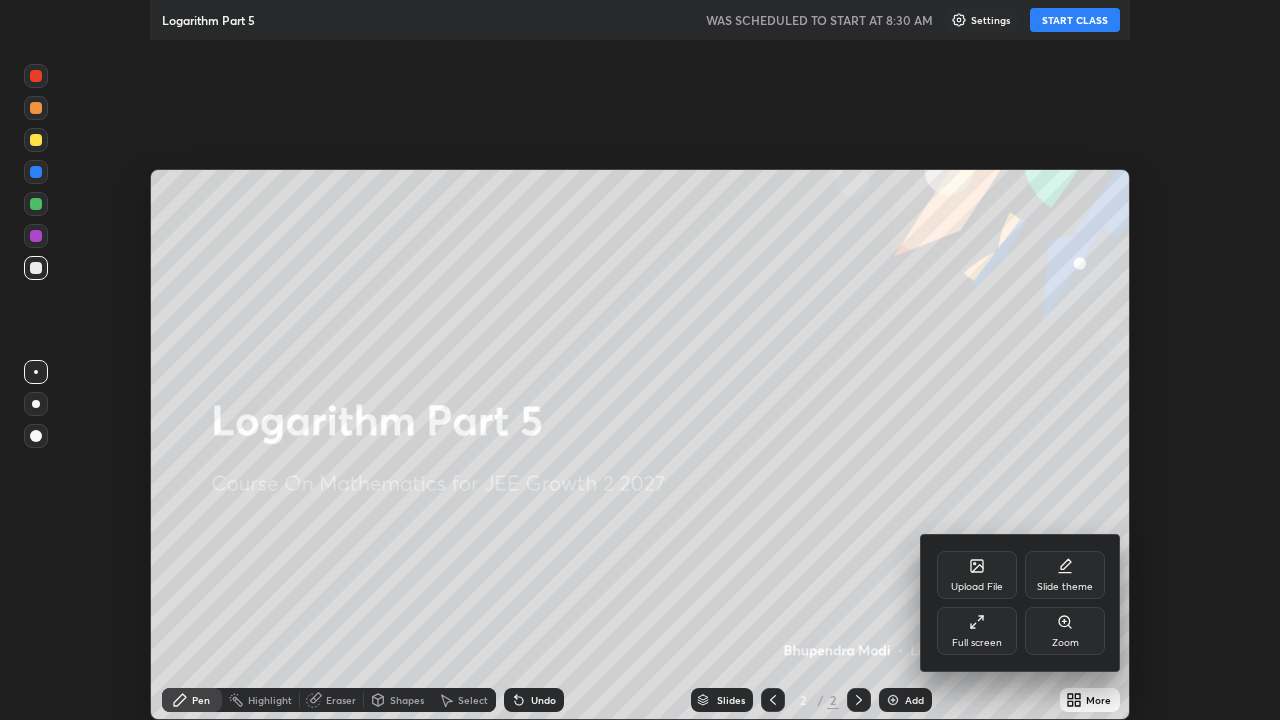 scroll, scrollTop: 99280, scrollLeft: 98720, axis: both 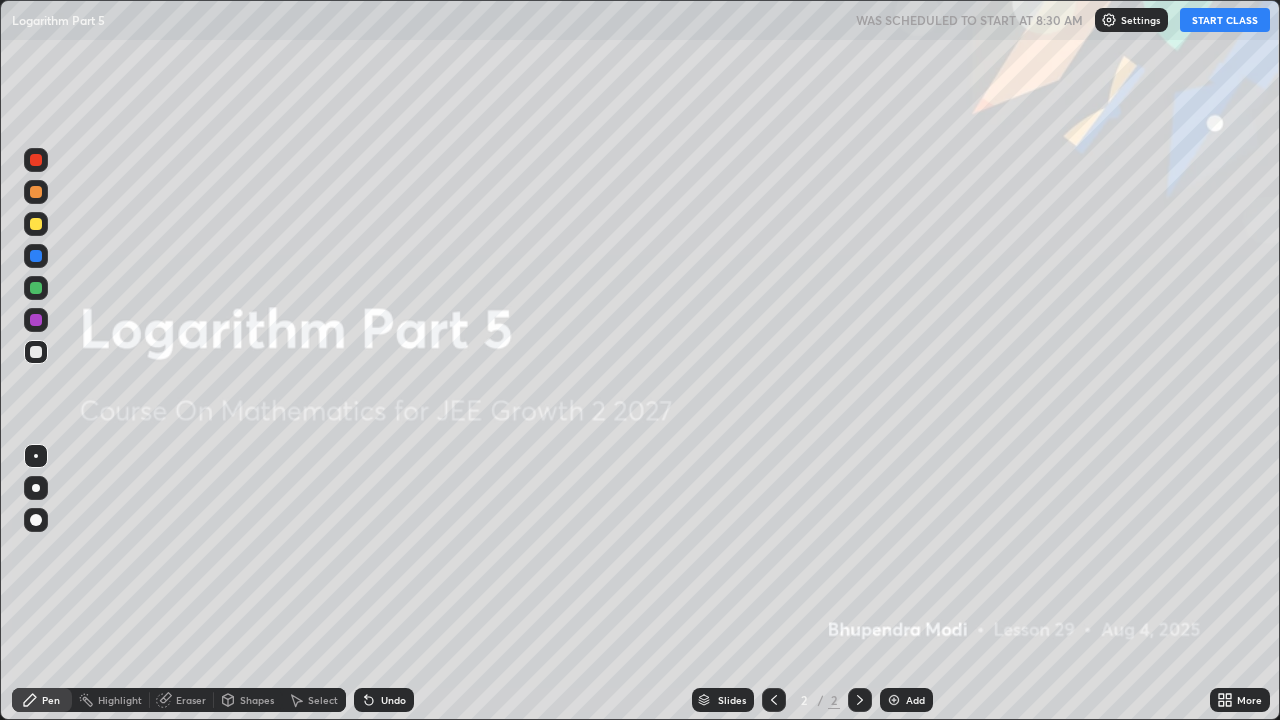 click on "START CLASS" at bounding box center [1225, 20] 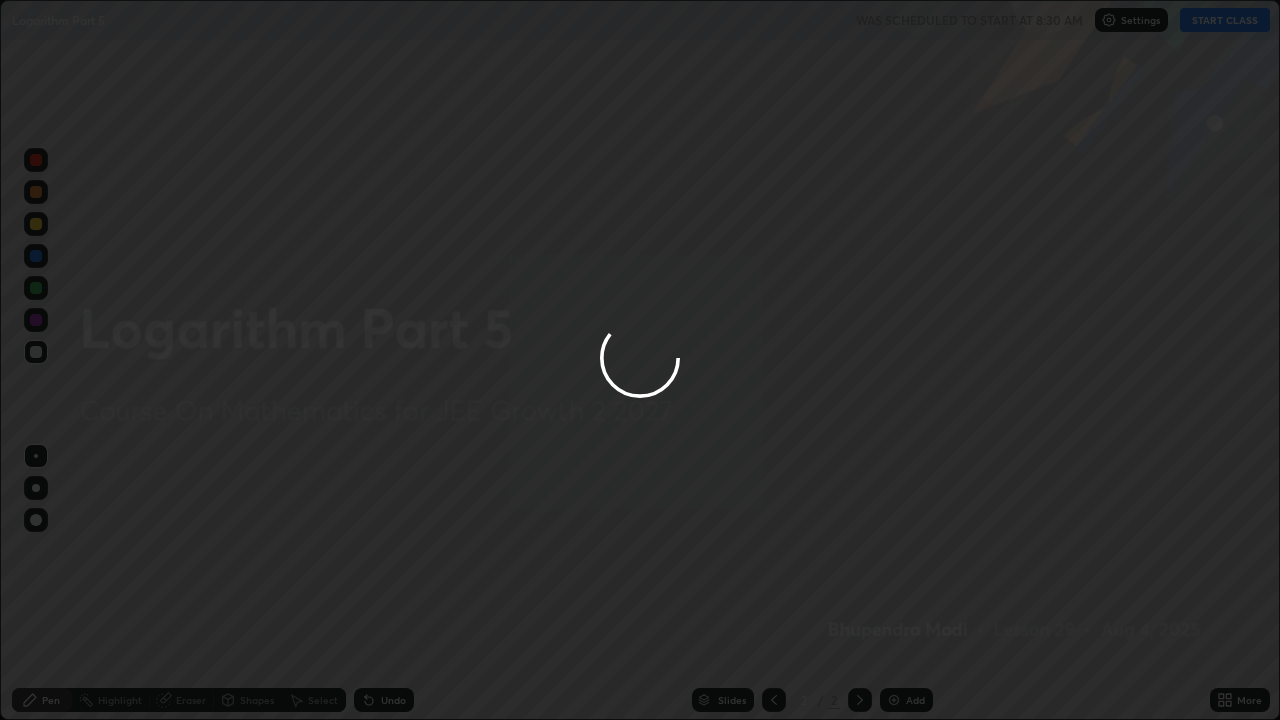 click at bounding box center [640, 360] 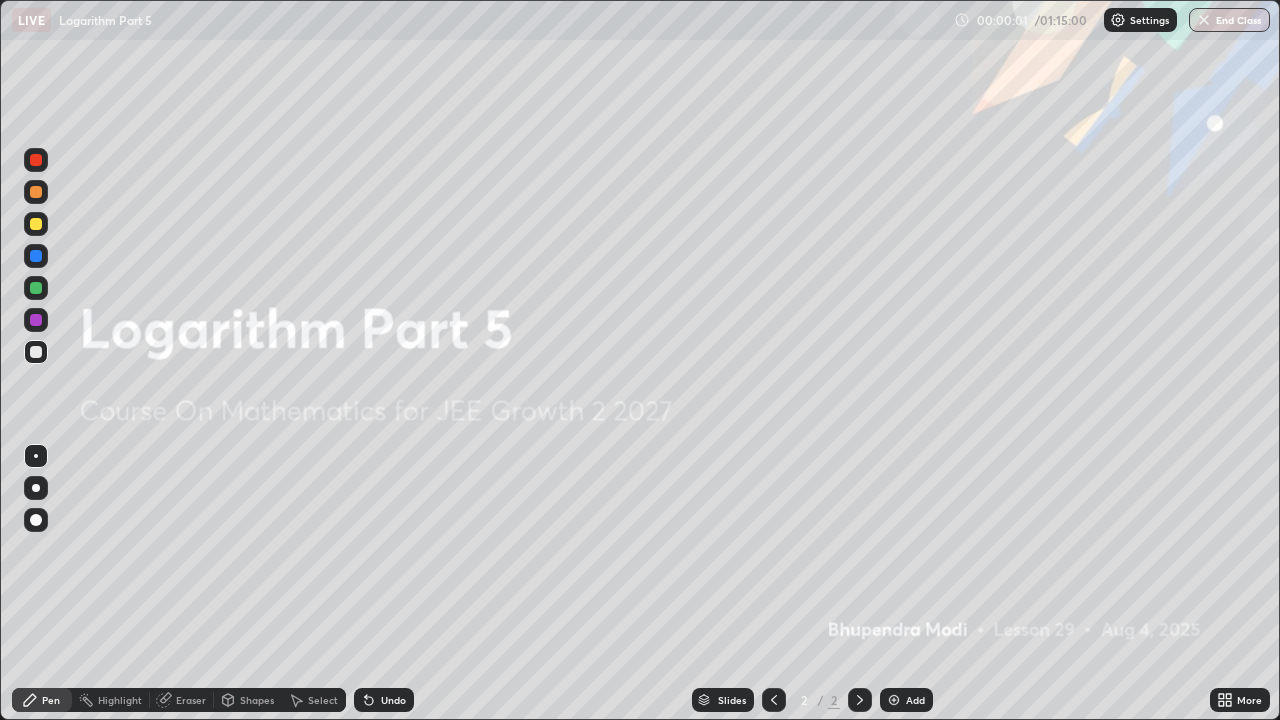 click at bounding box center [894, 700] 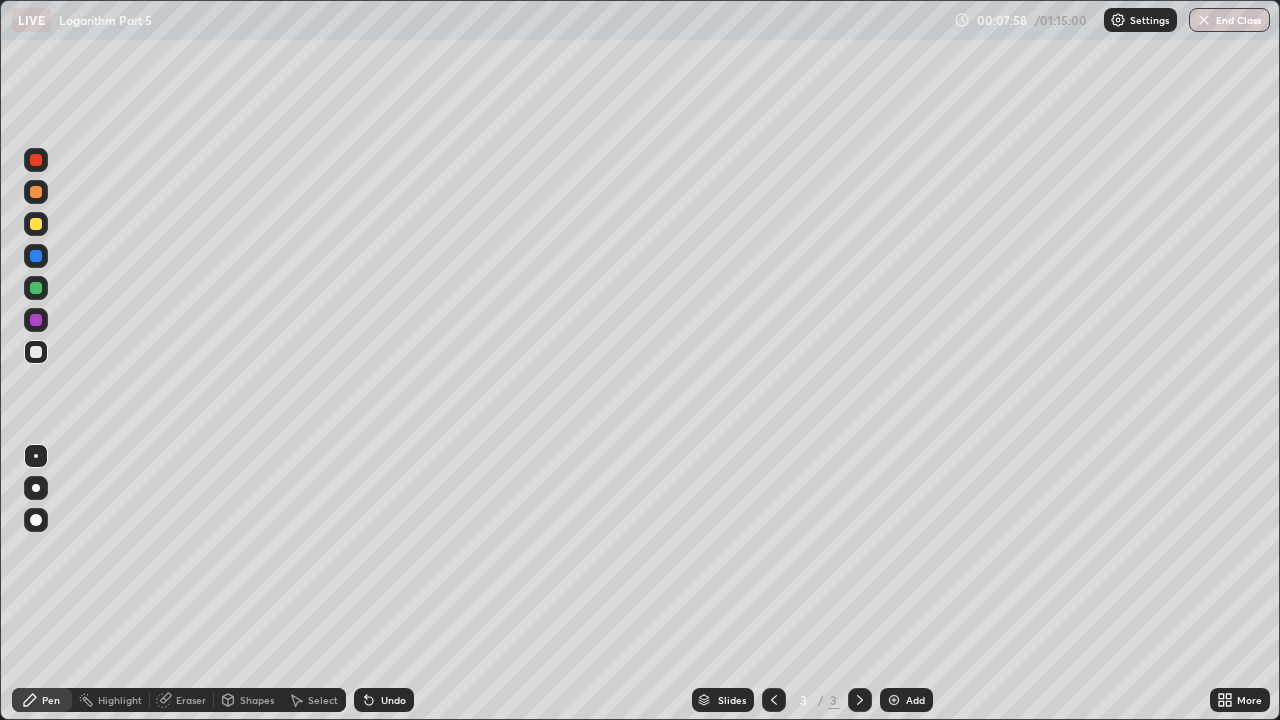 click at bounding box center [894, 700] 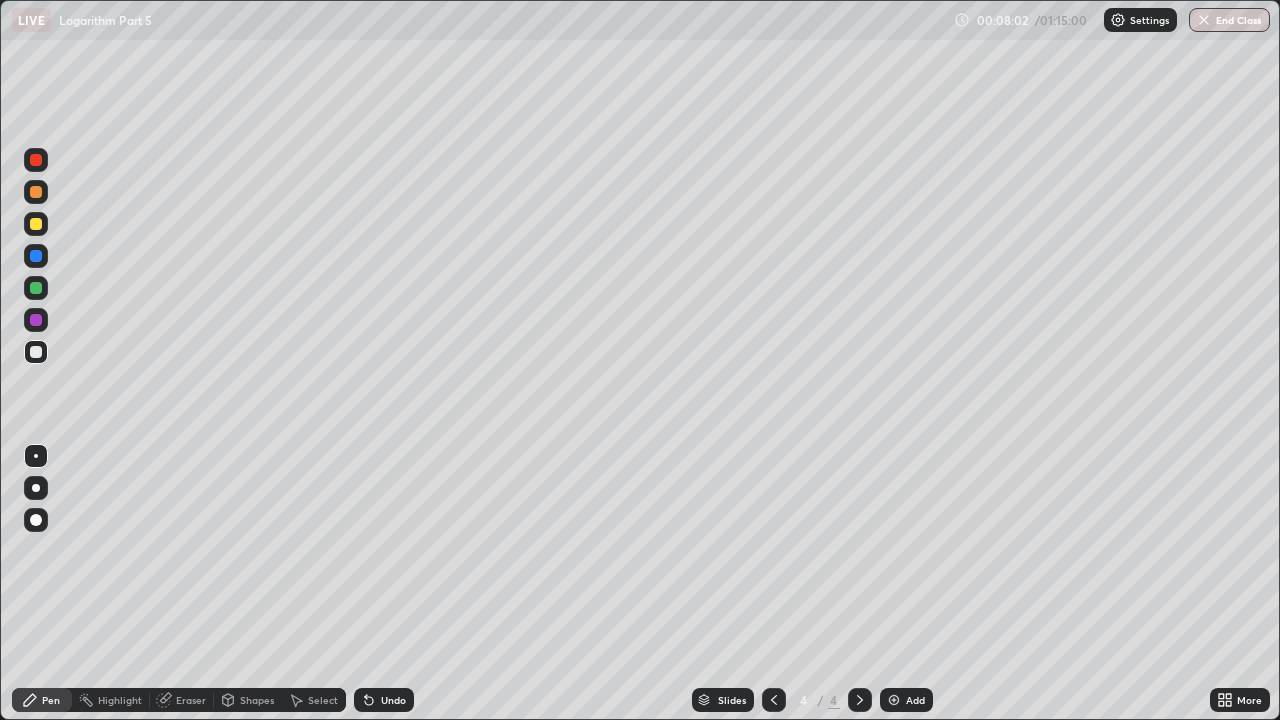 click 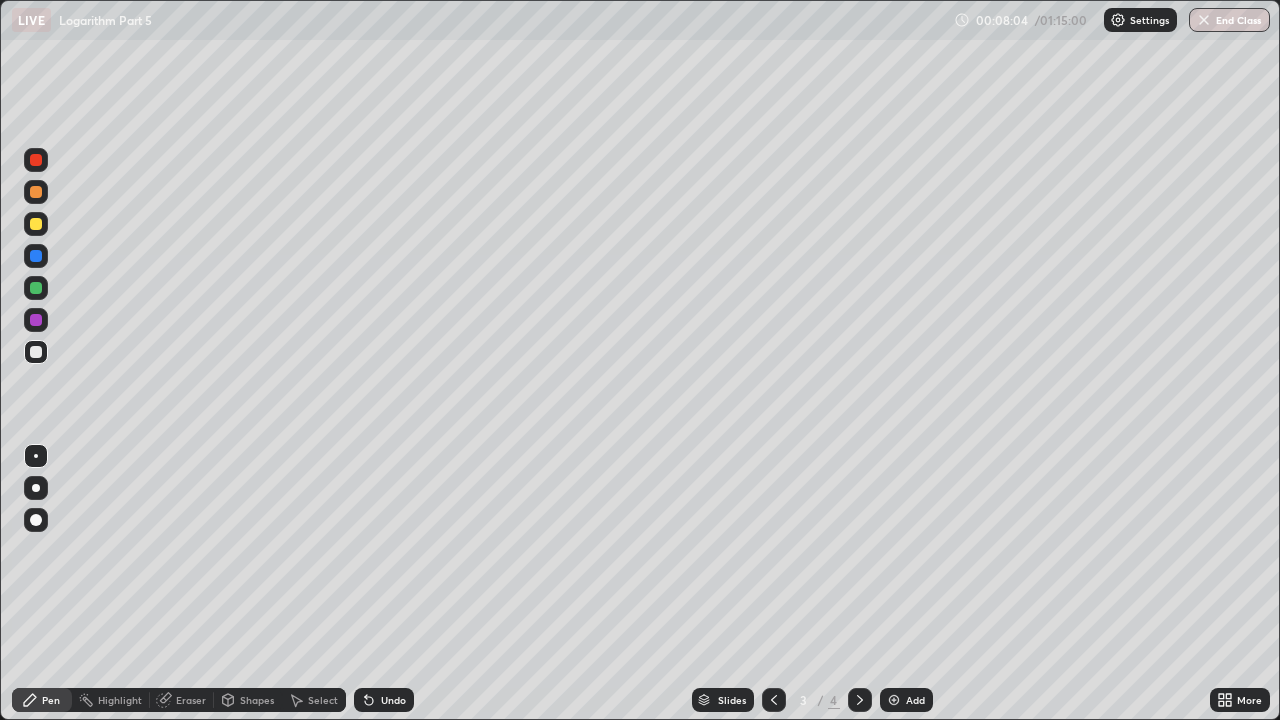 click 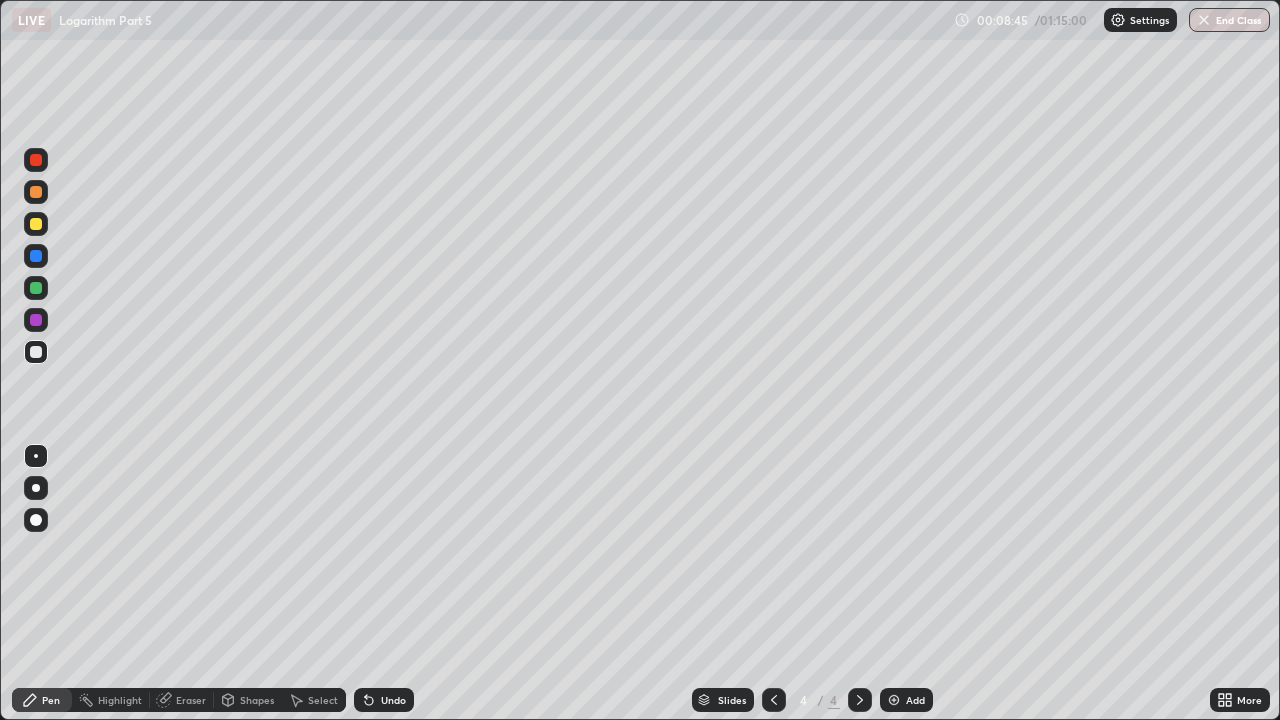 click 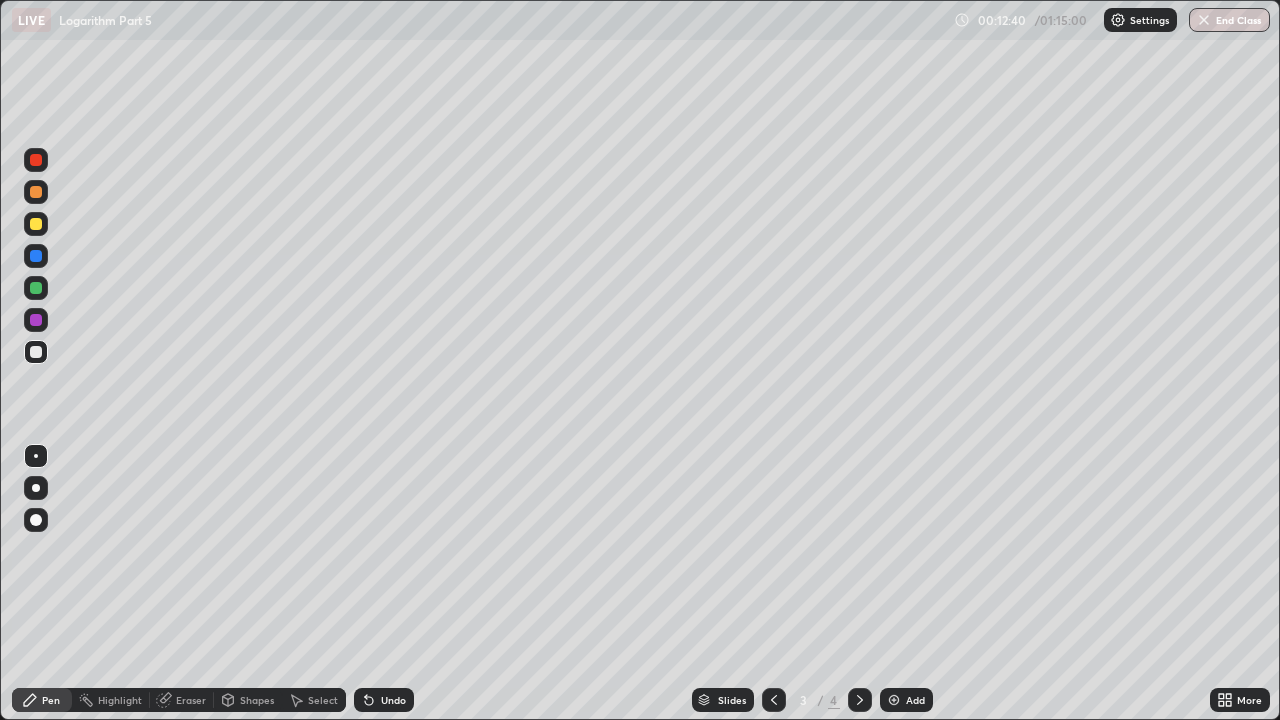 click 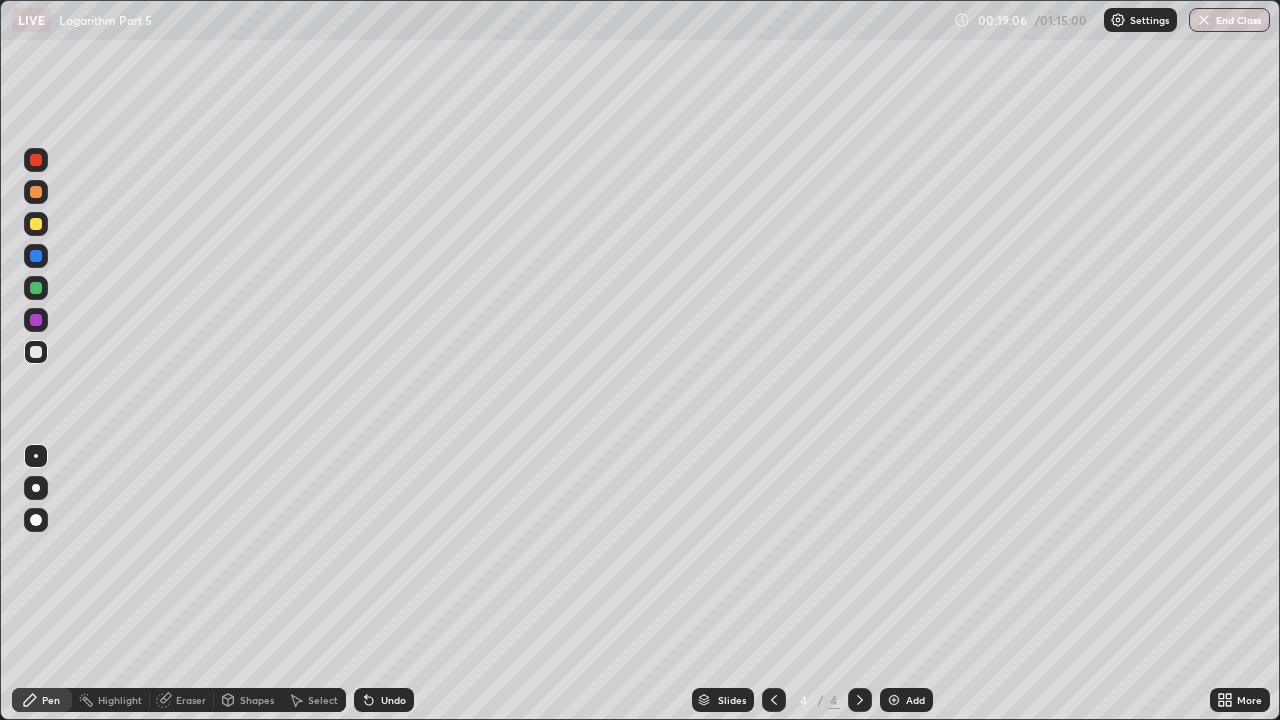 click 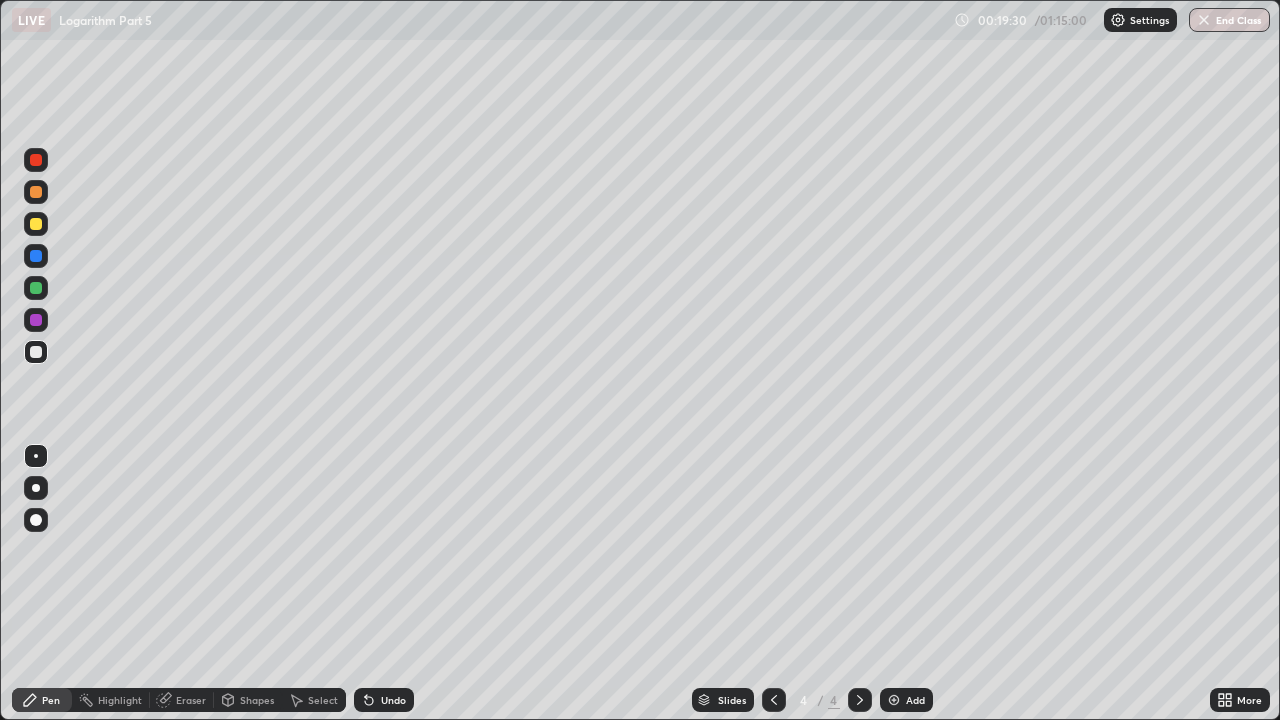 click on "Eraser" at bounding box center [191, 700] 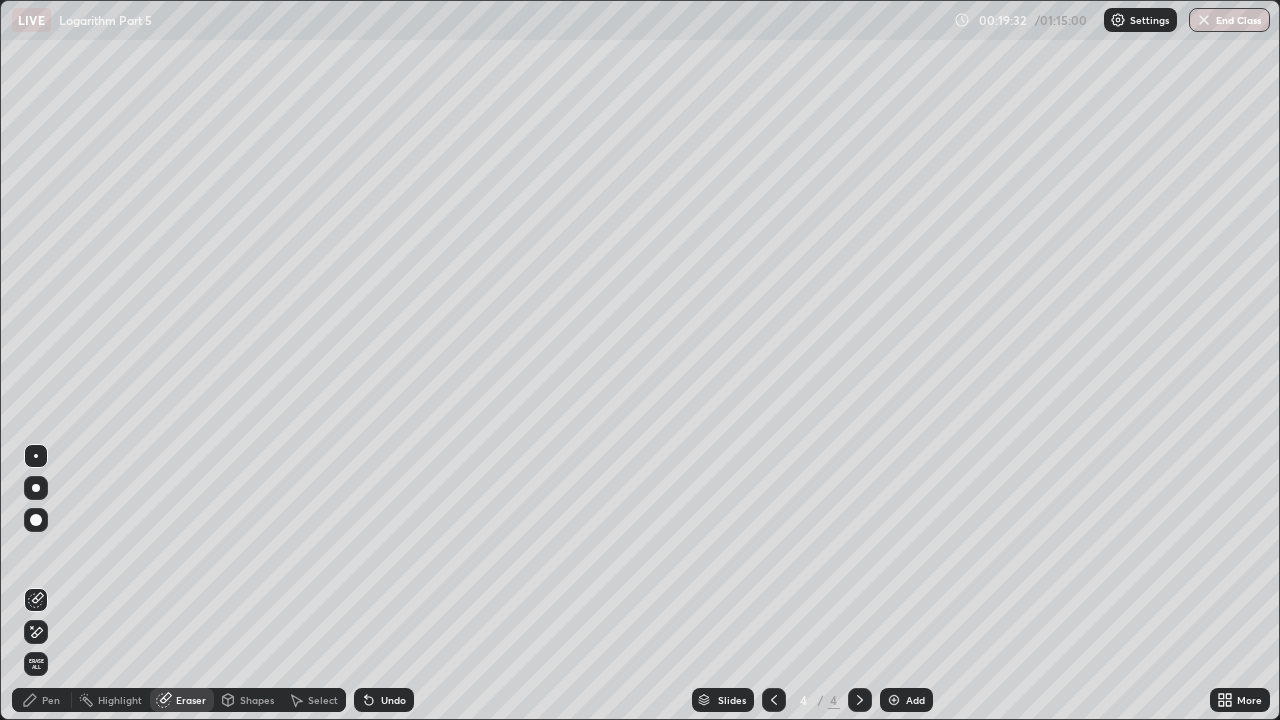 click on "Pen" at bounding box center (51, 700) 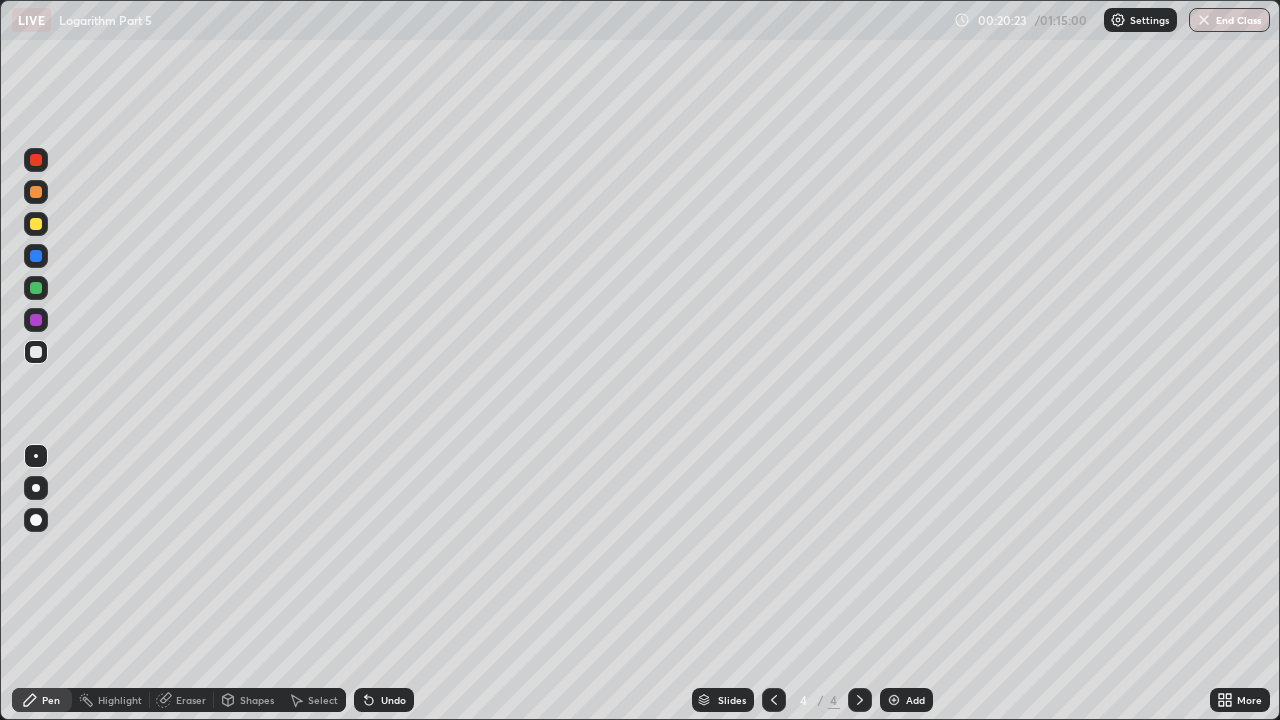 click at bounding box center (894, 700) 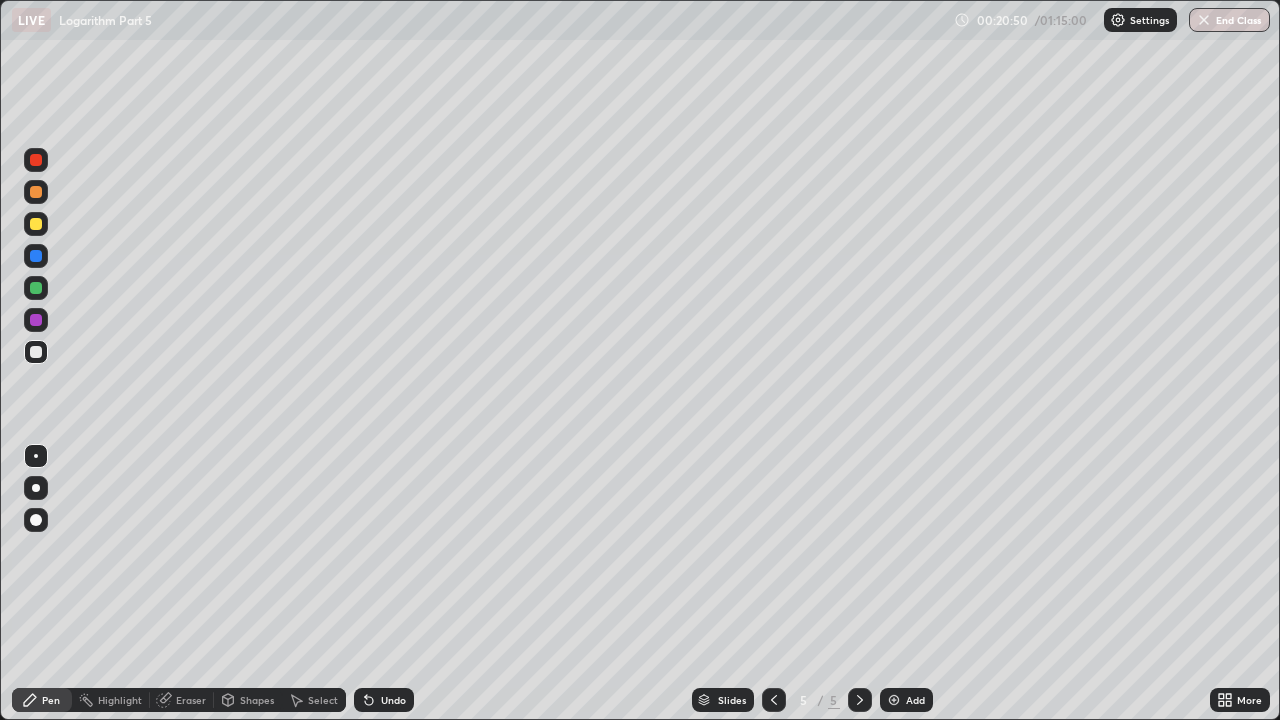 click 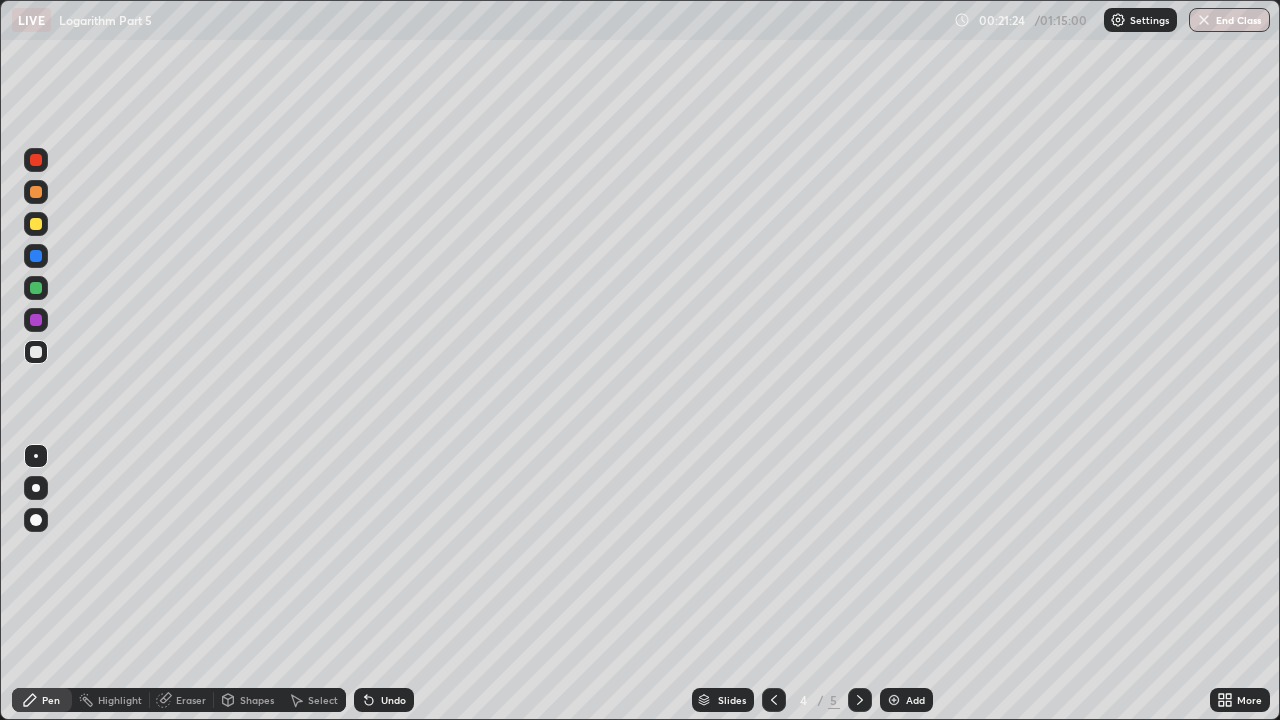 click 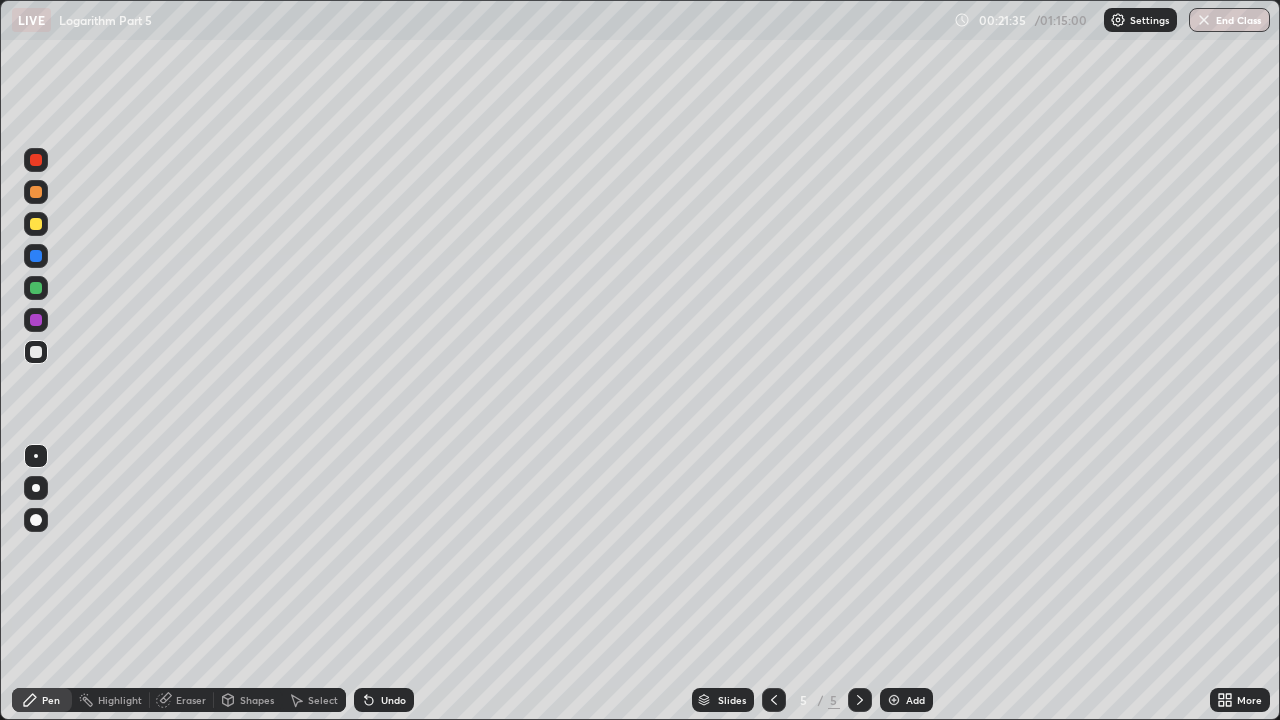 click at bounding box center (36, 320) 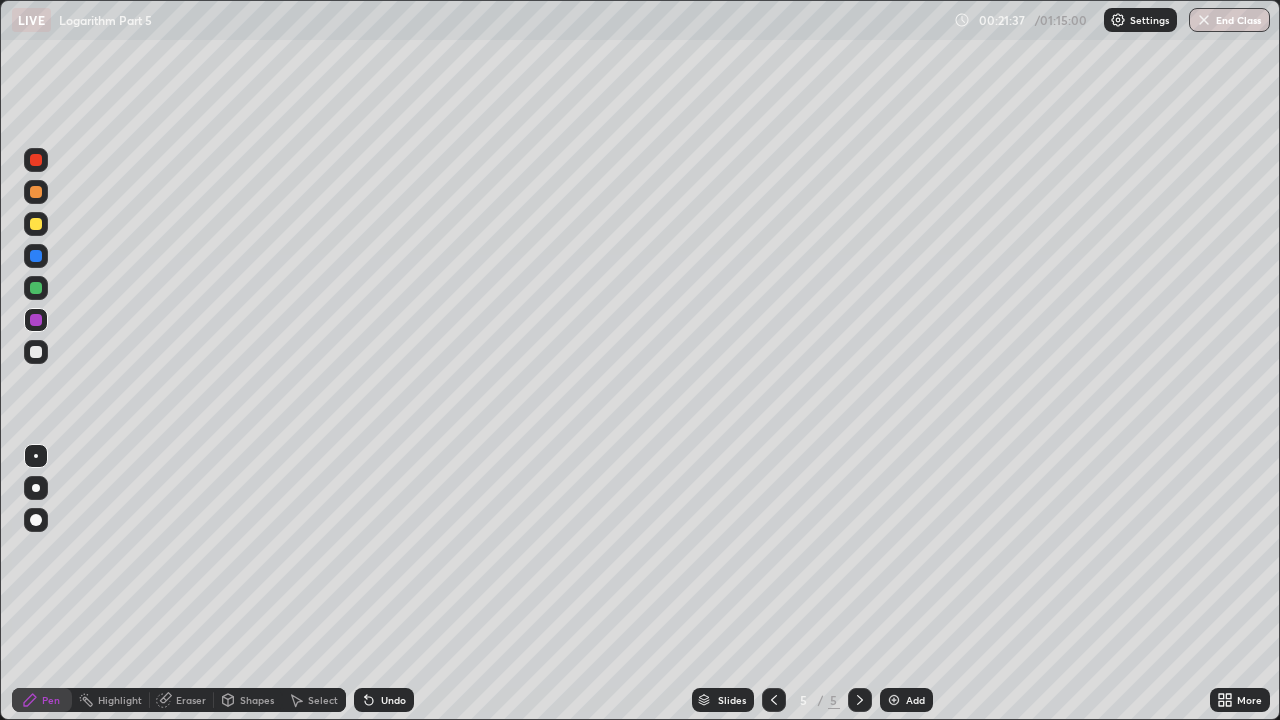click at bounding box center [774, 700] 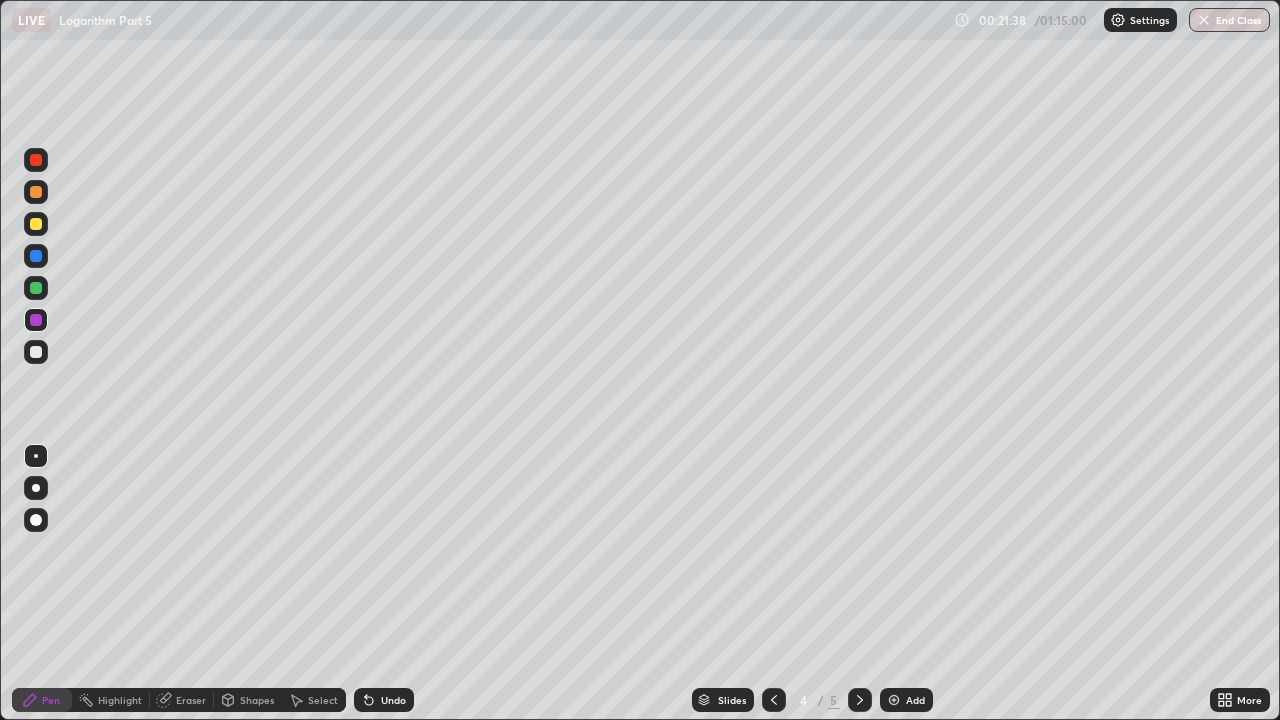 click at bounding box center (860, 700) 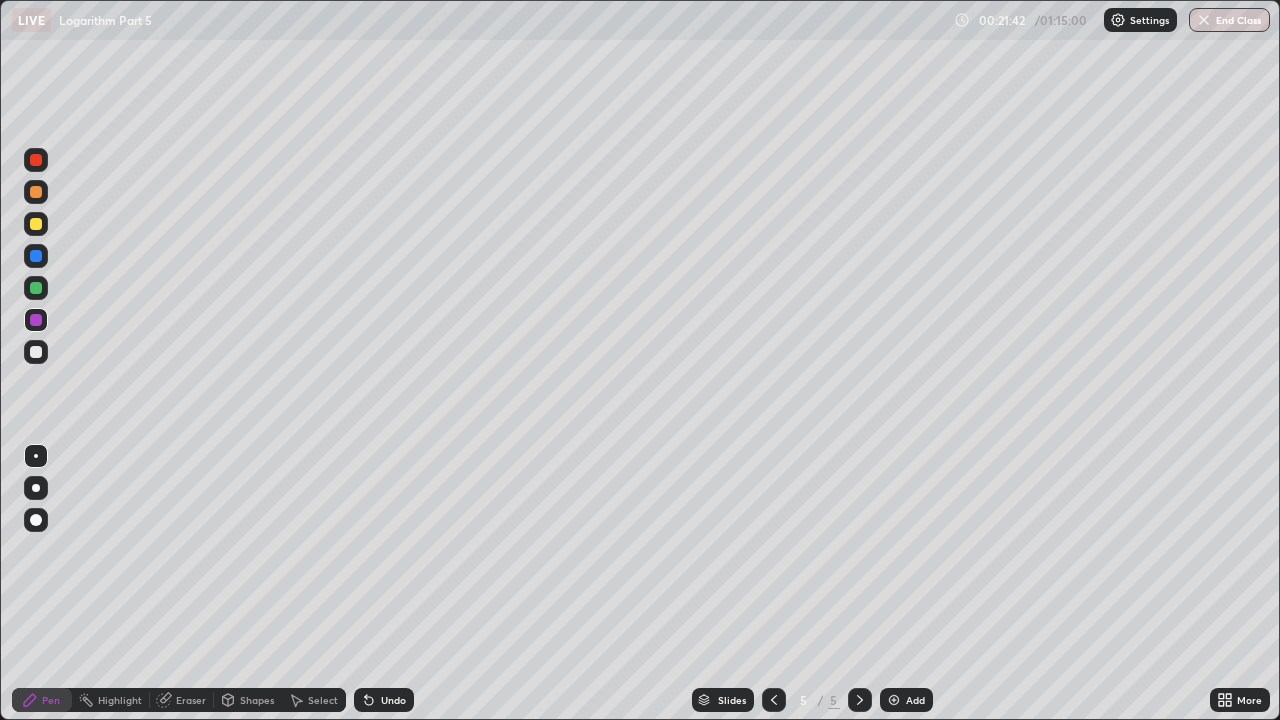click at bounding box center [36, 288] 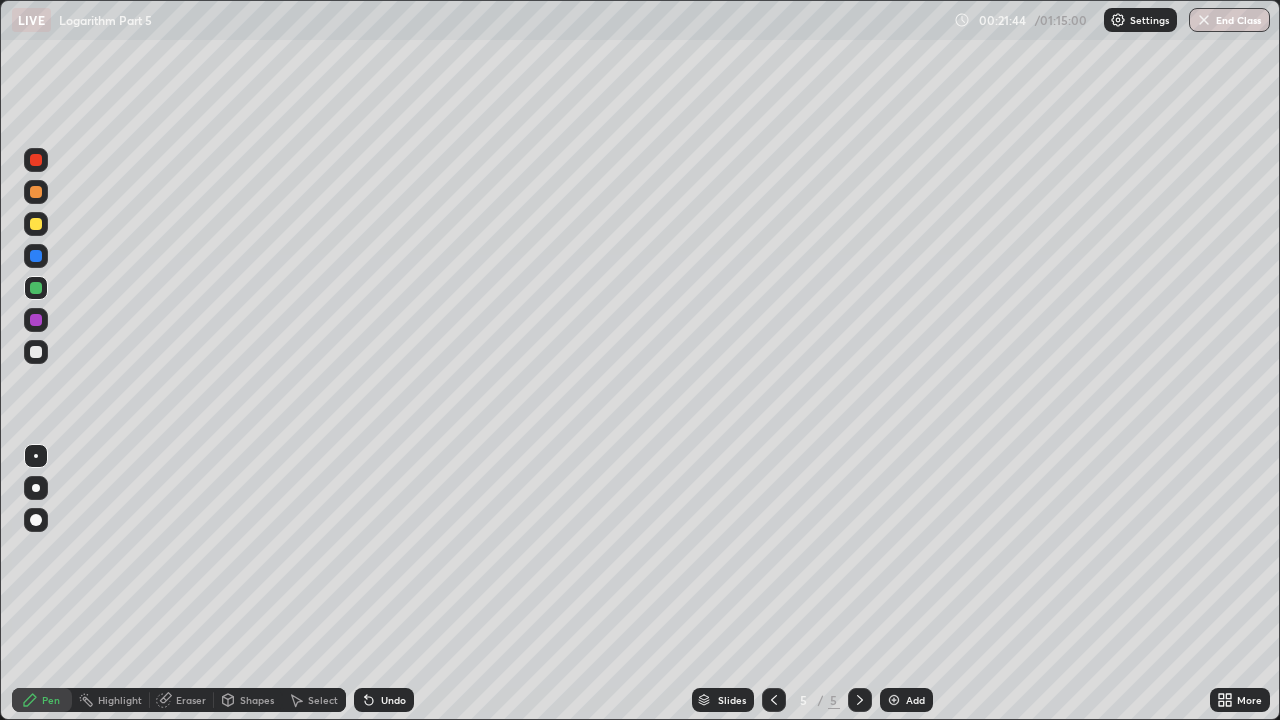 click 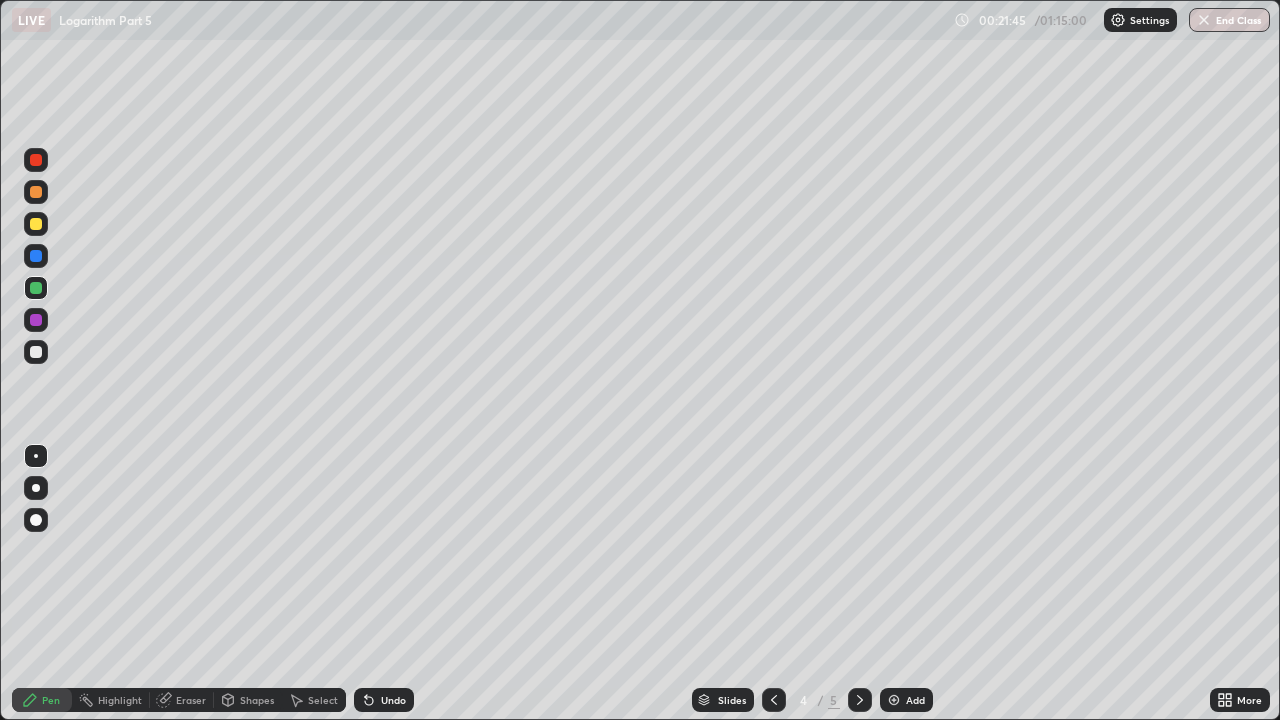 click 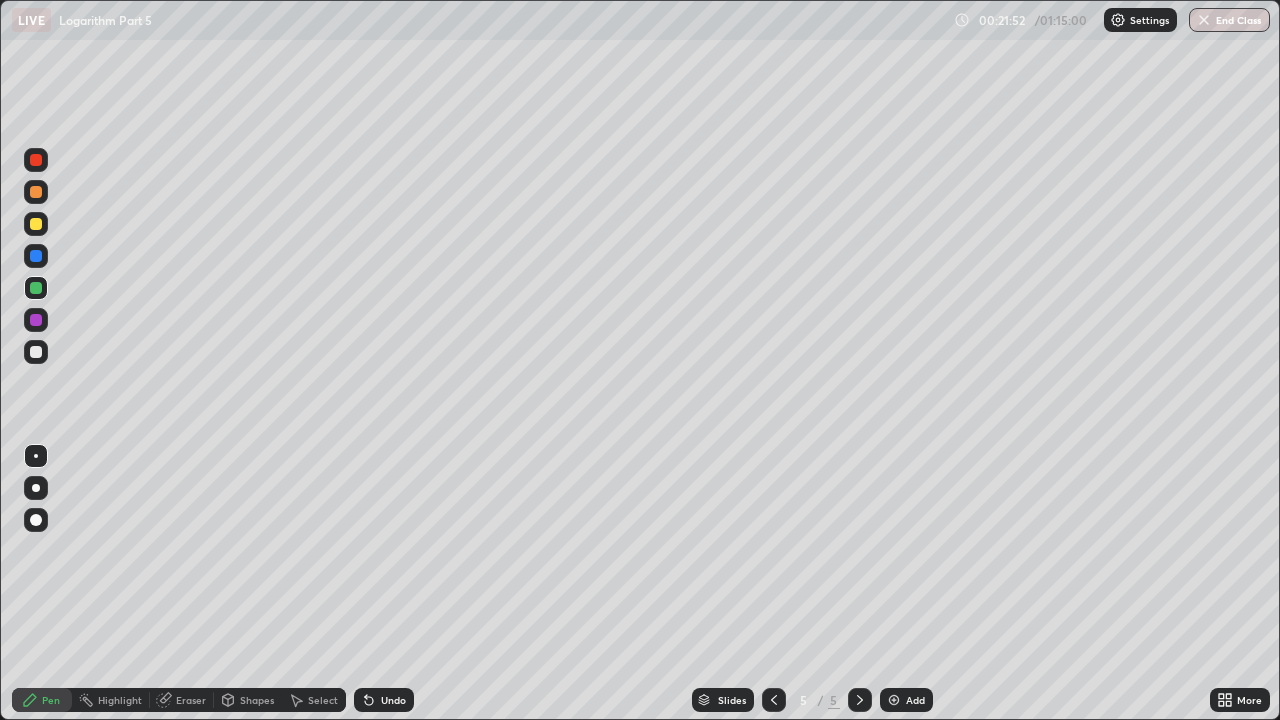 click 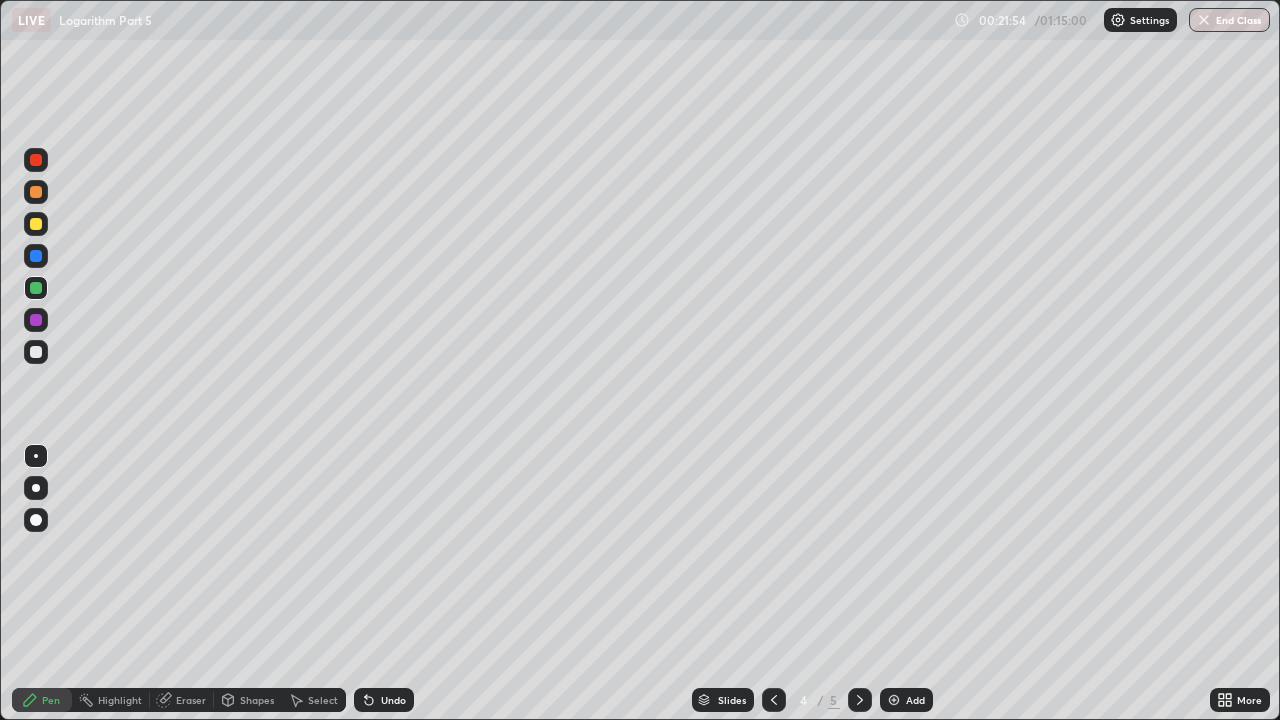 click 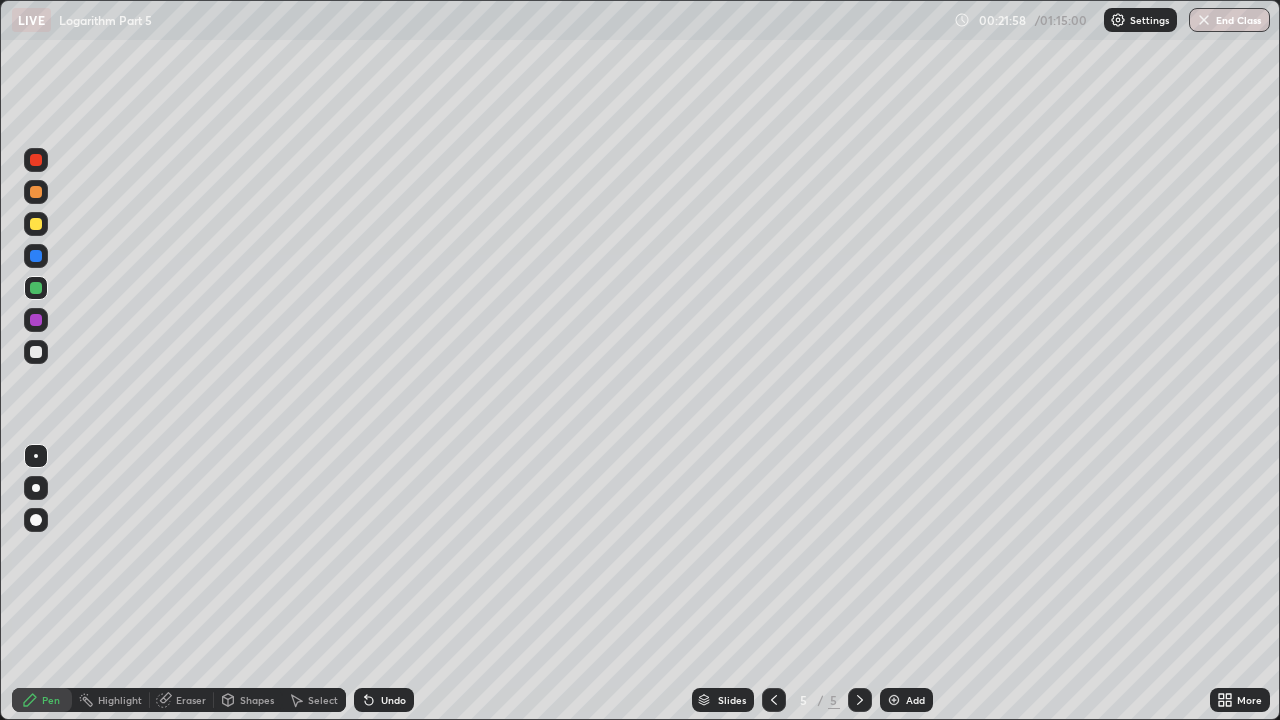 click at bounding box center [36, 256] 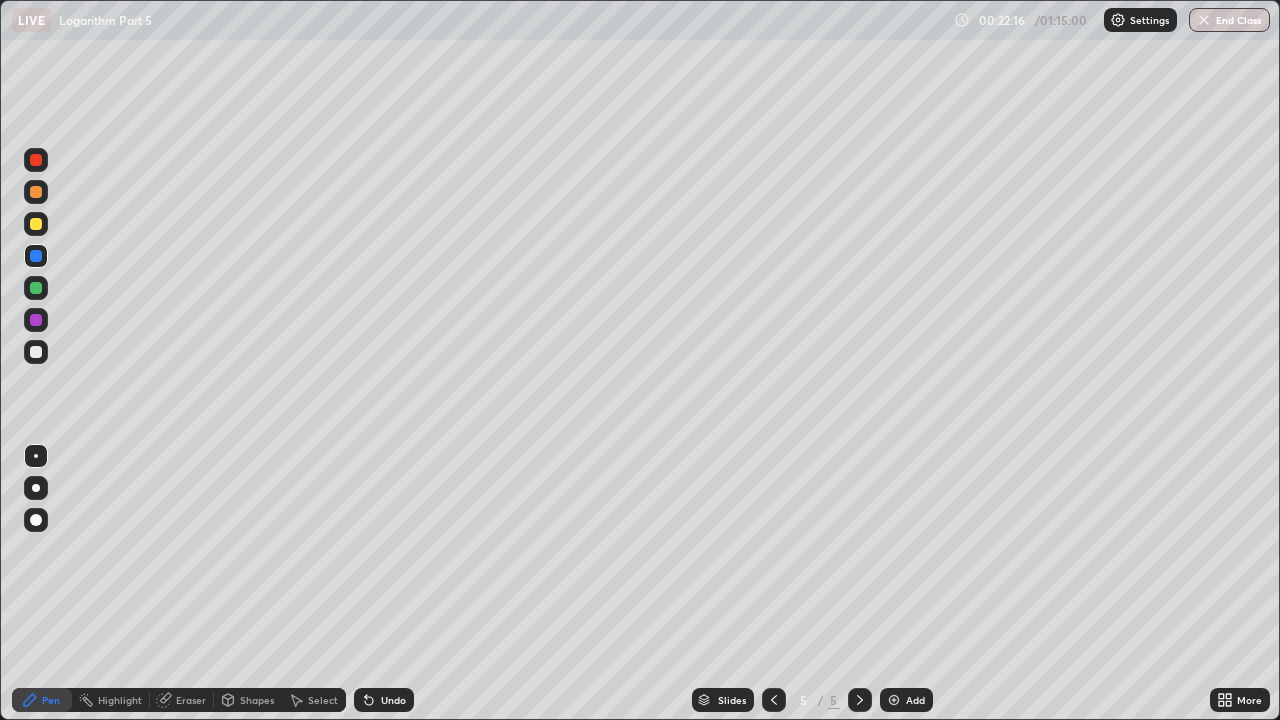 click at bounding box center (36, 224) 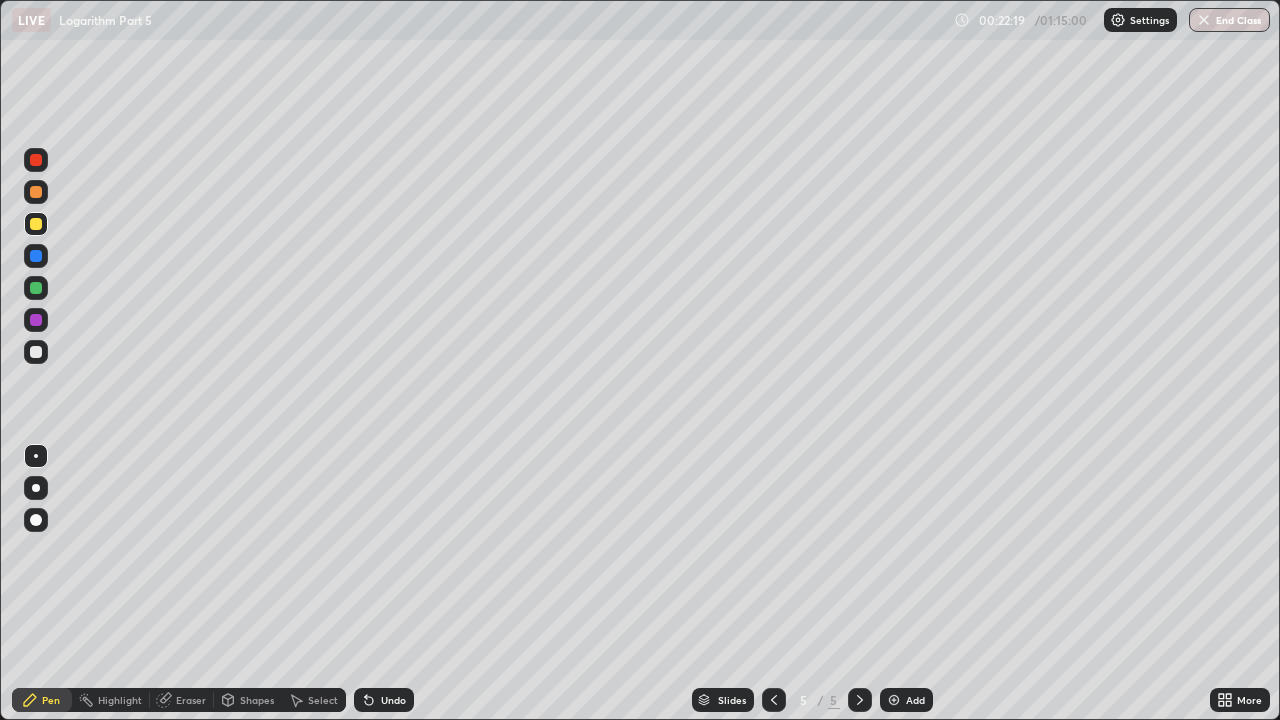 click at bounding box center (36, 352) 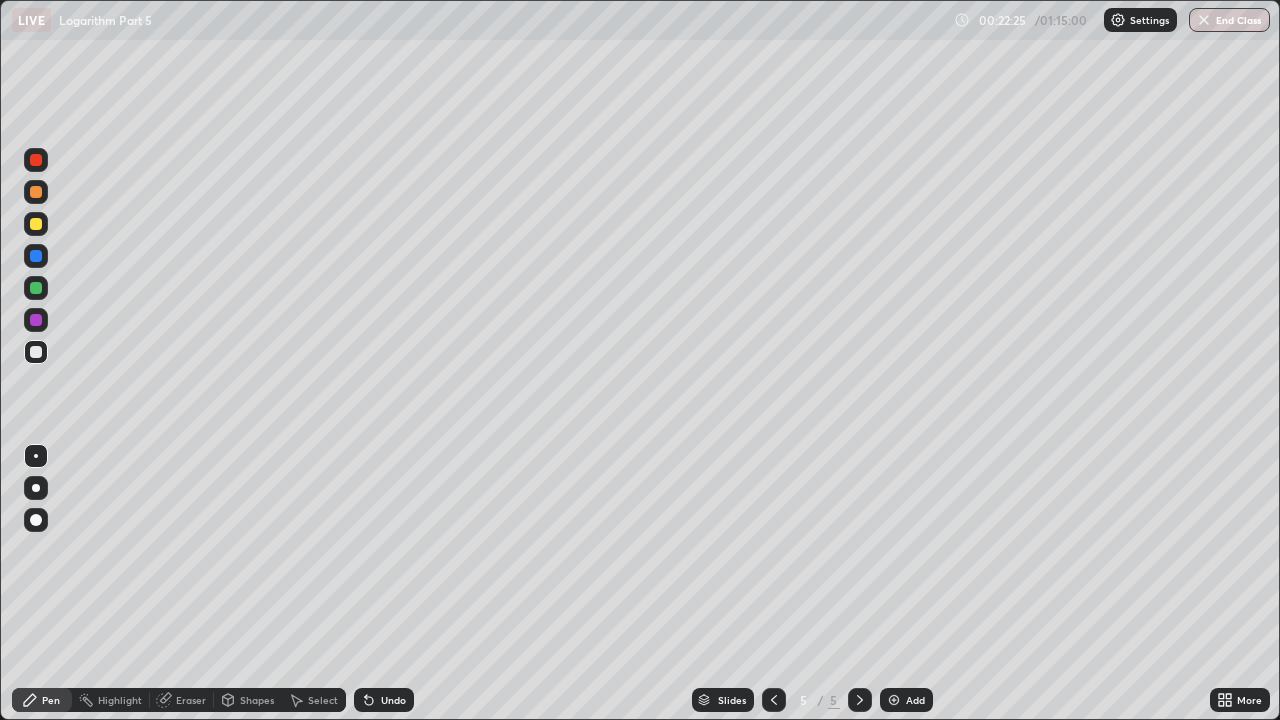 click on "Undo" at bounding box center (393, 700) 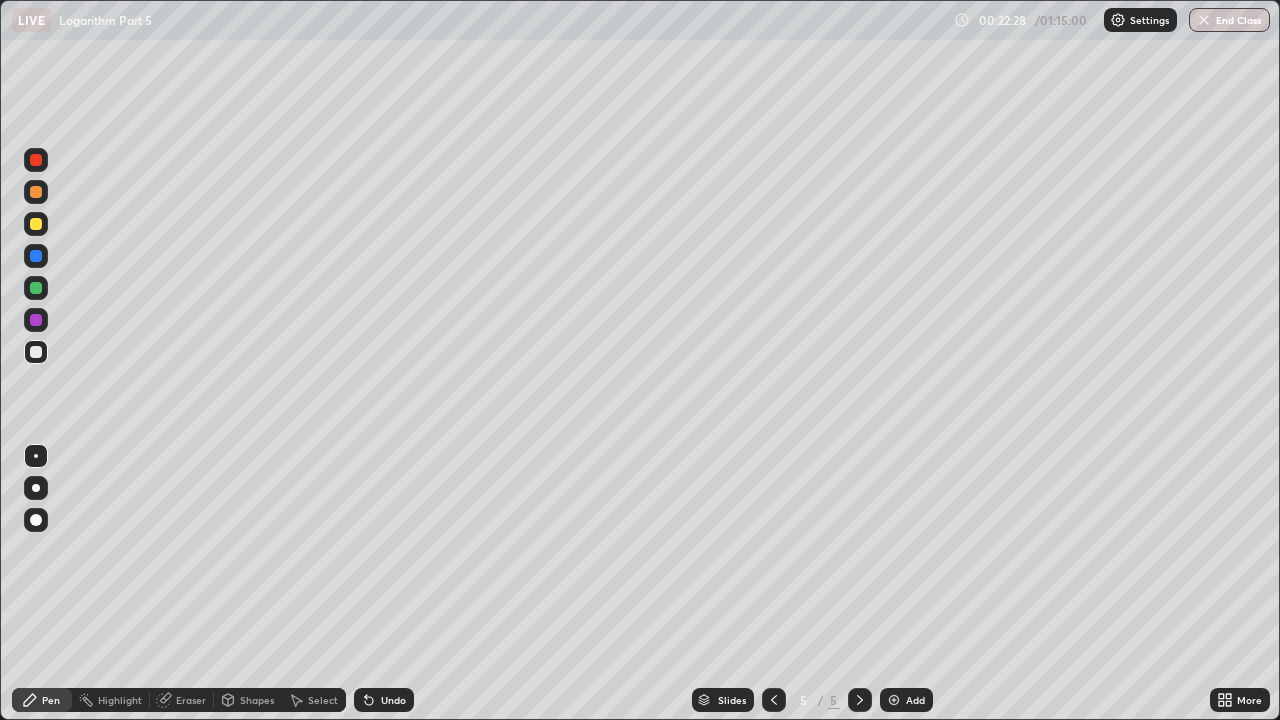 click 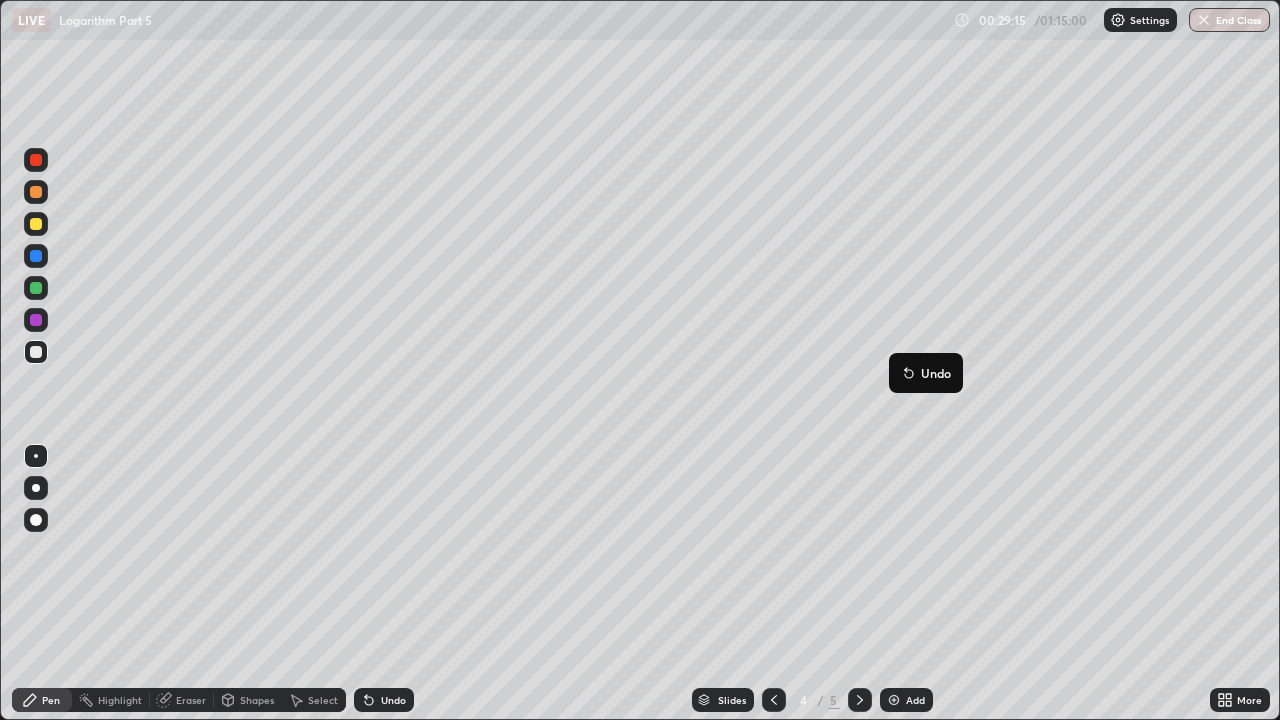 click 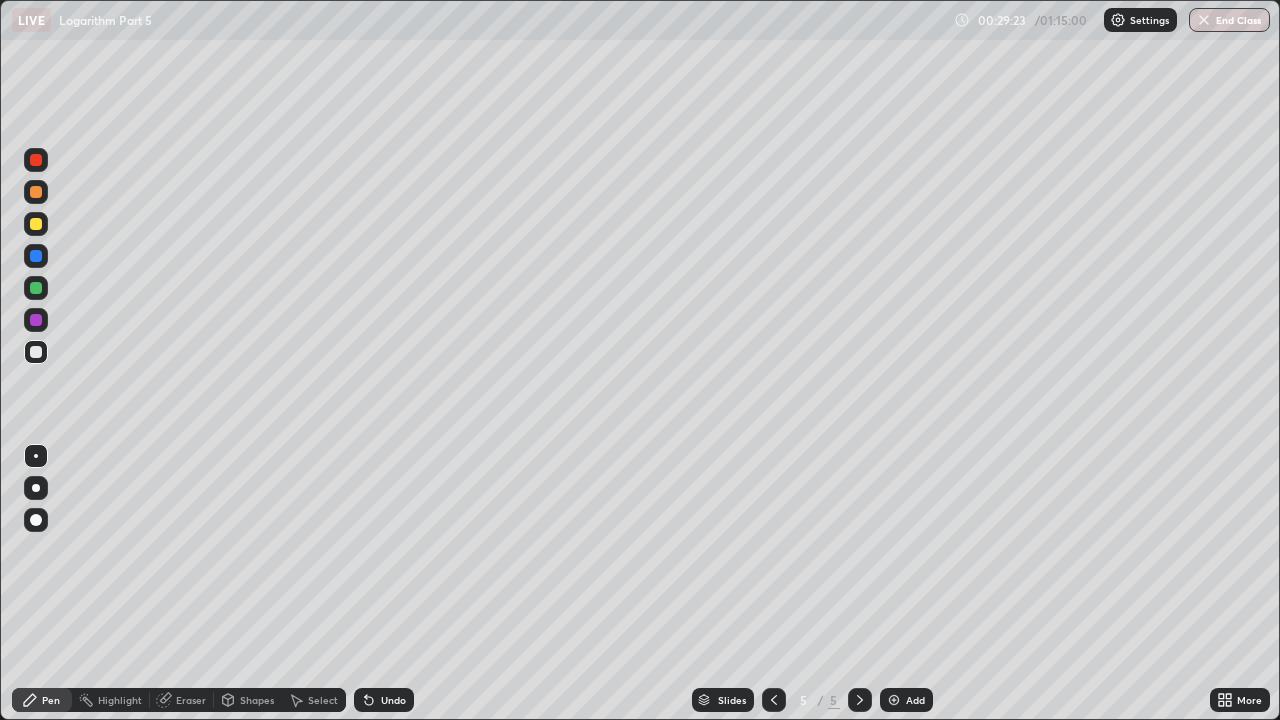 click 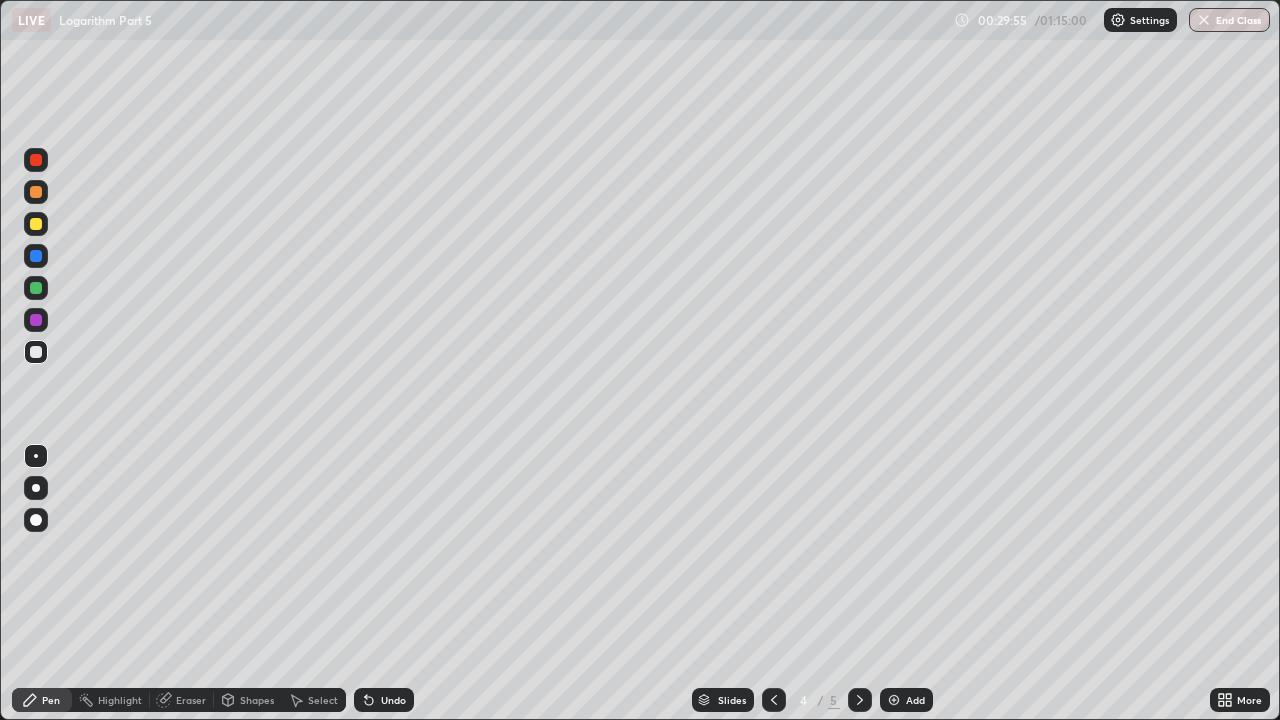 click 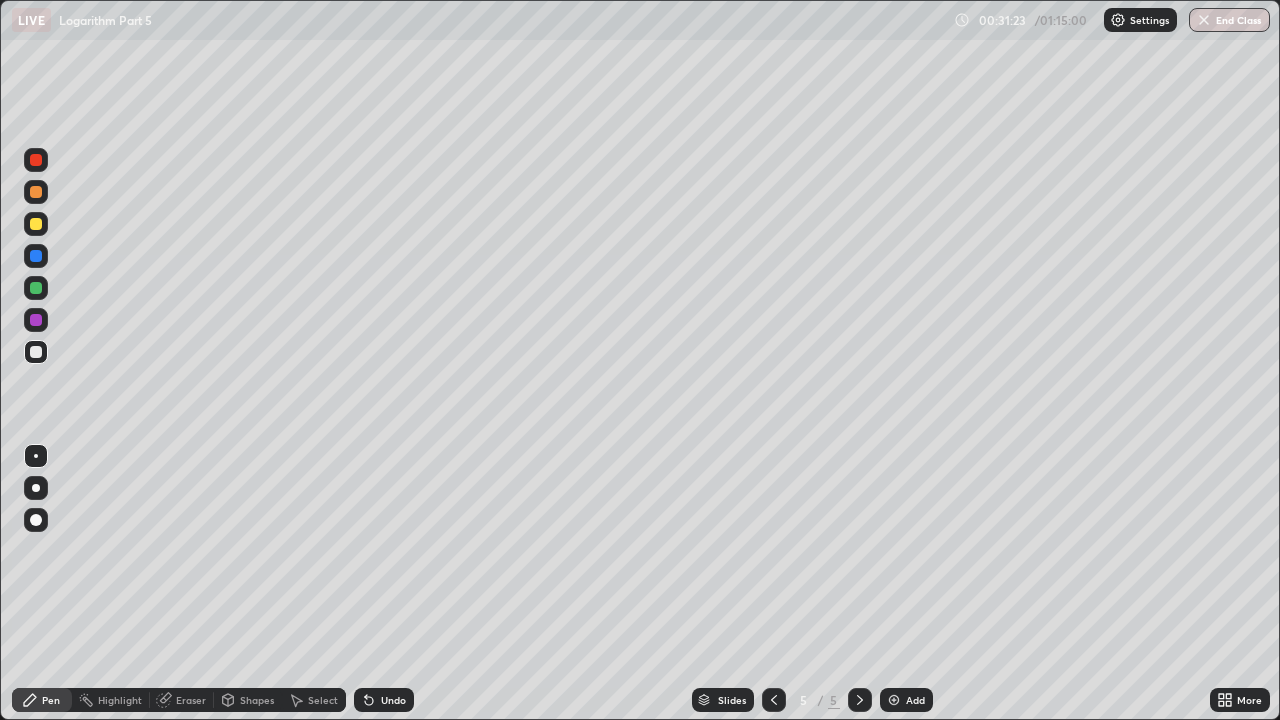 click at bounding box center (894, 700) 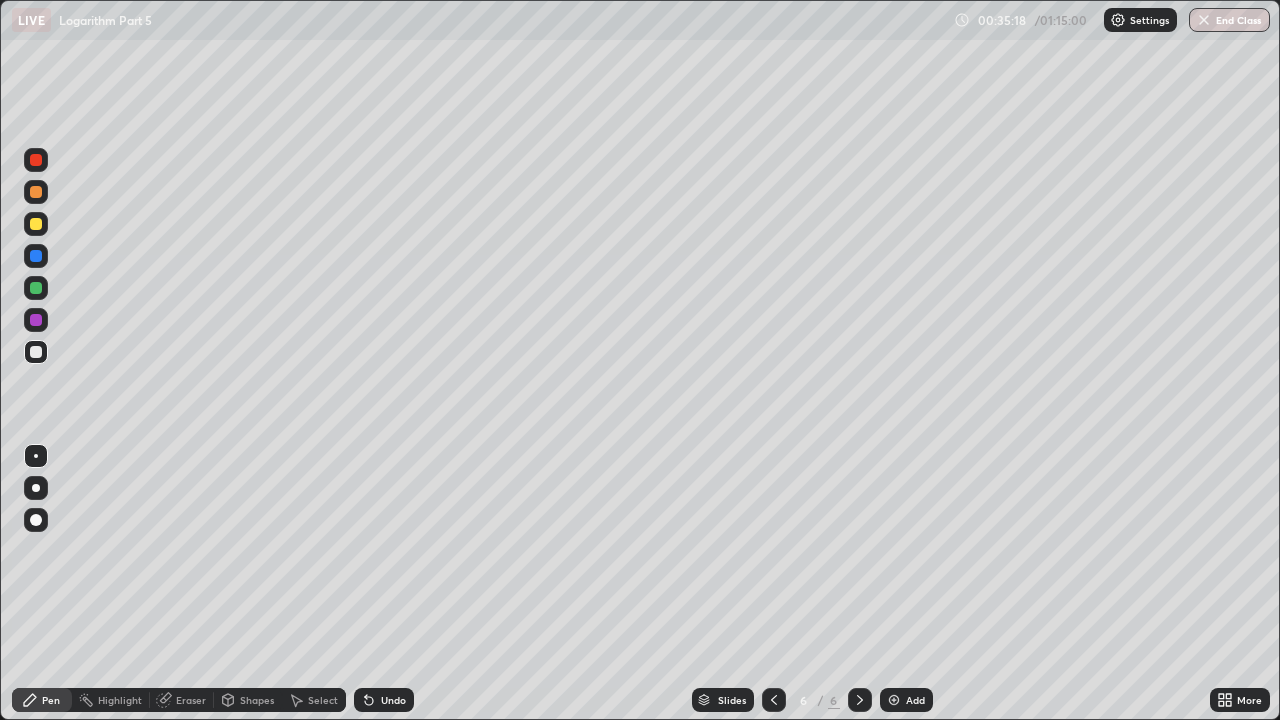 click 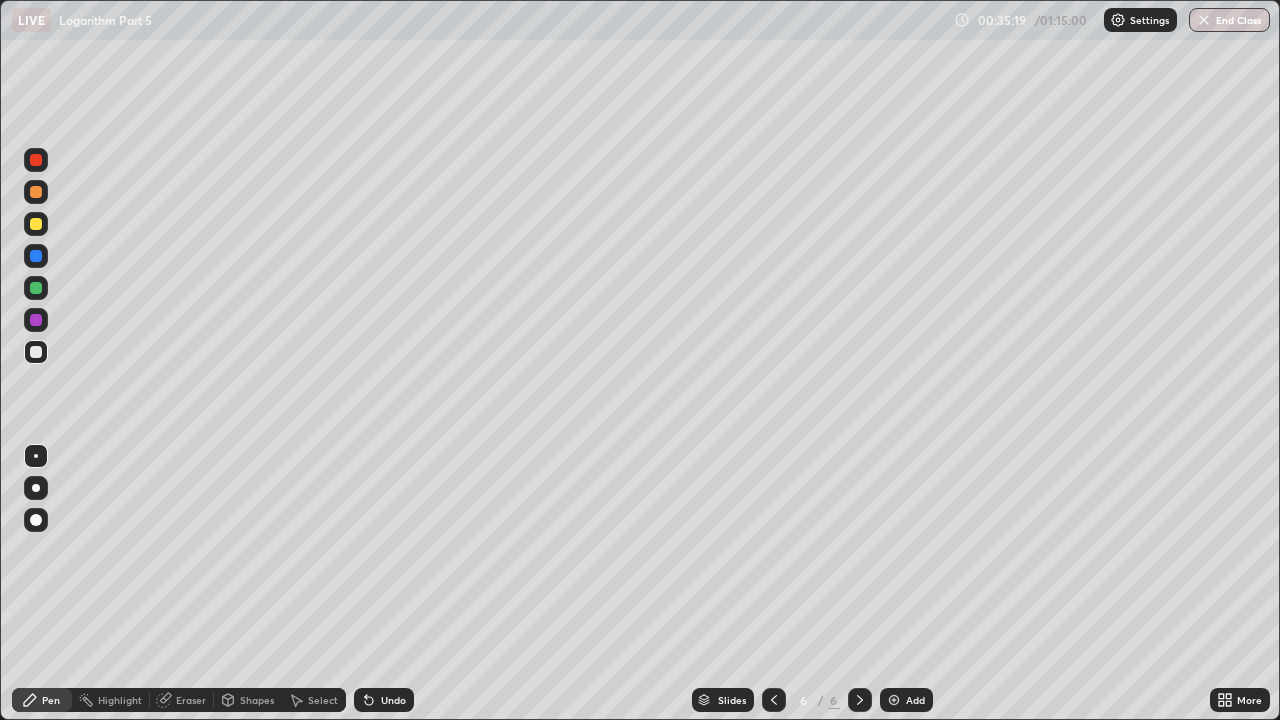 click 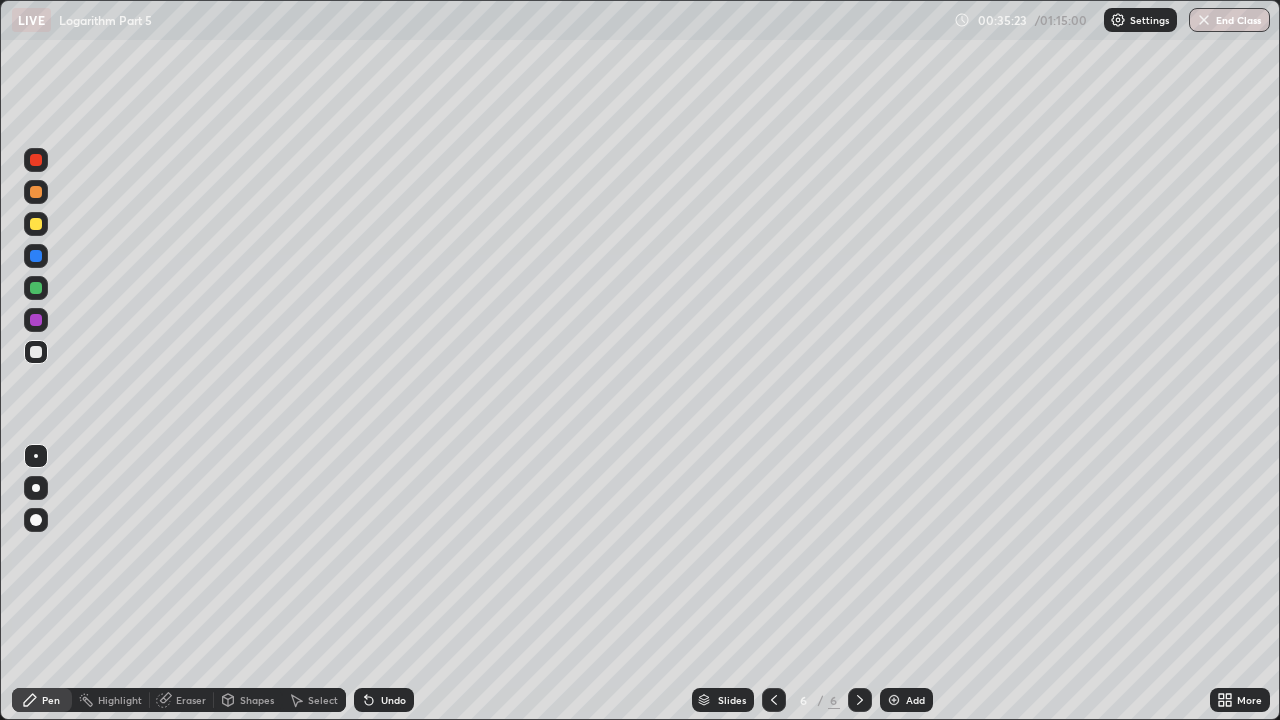 click at bounding box center [36, 320] 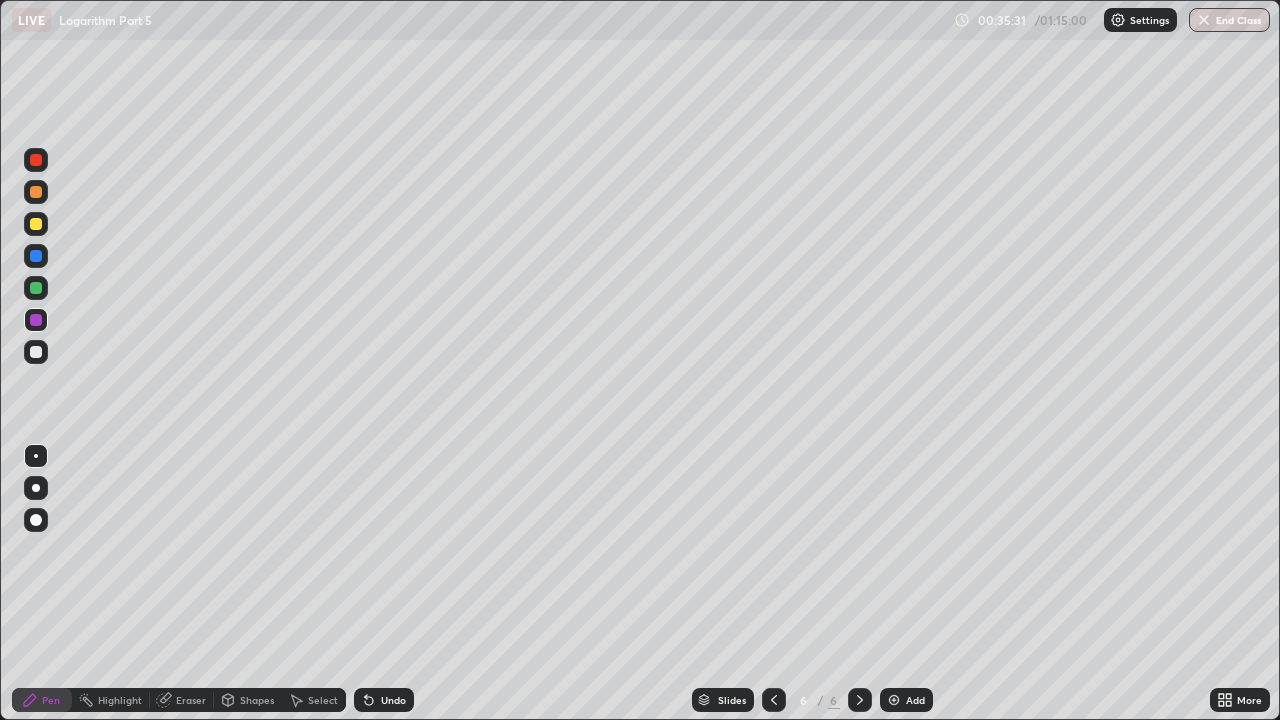 click 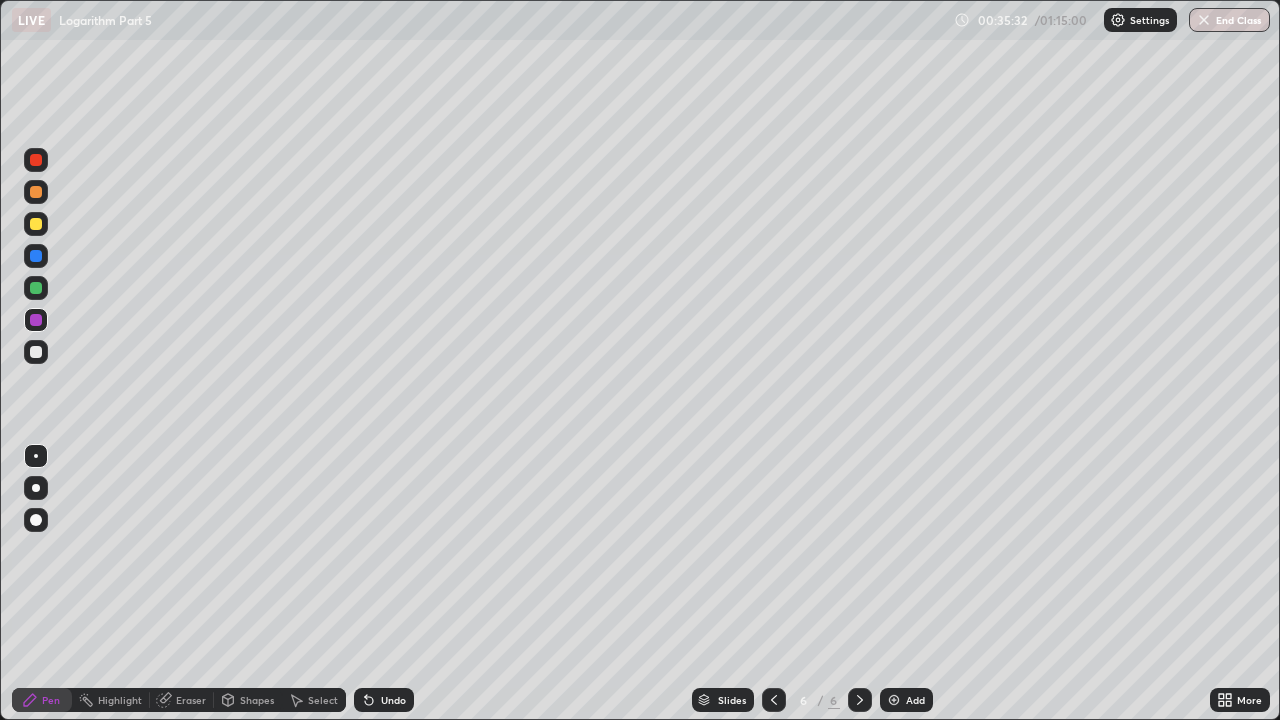 click 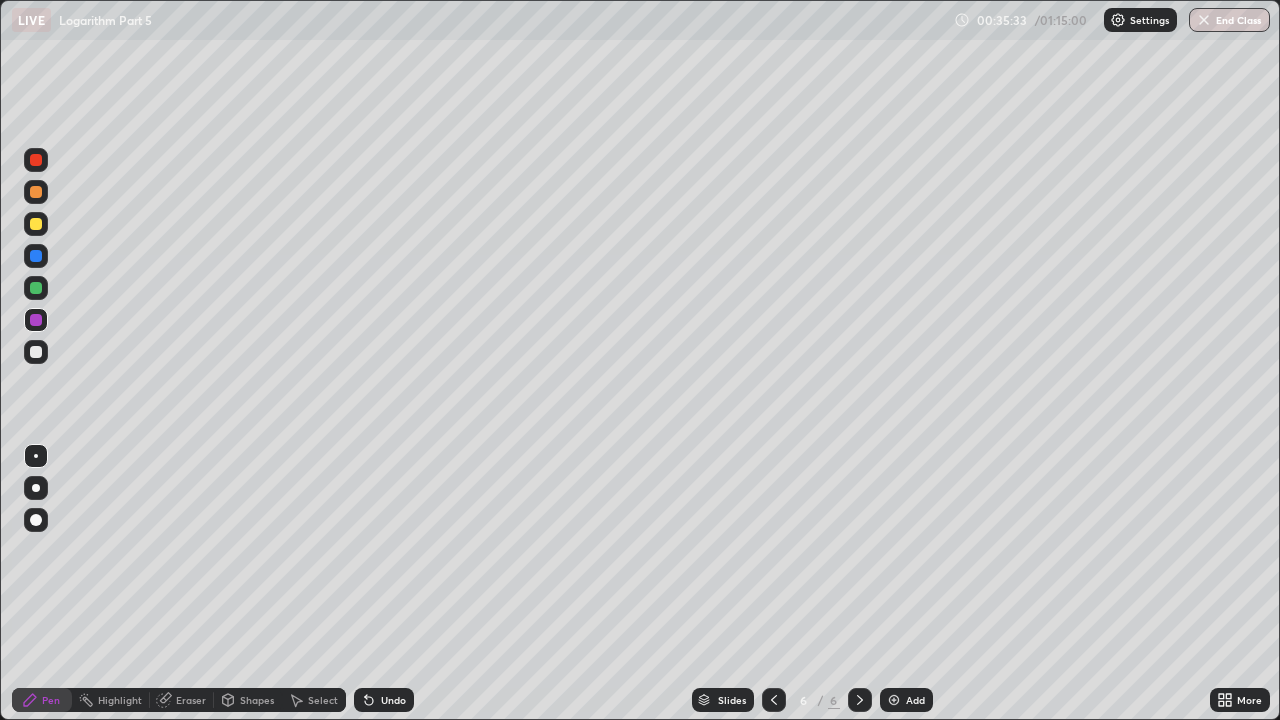 click on "Undo" at bounding box center [393, 700] 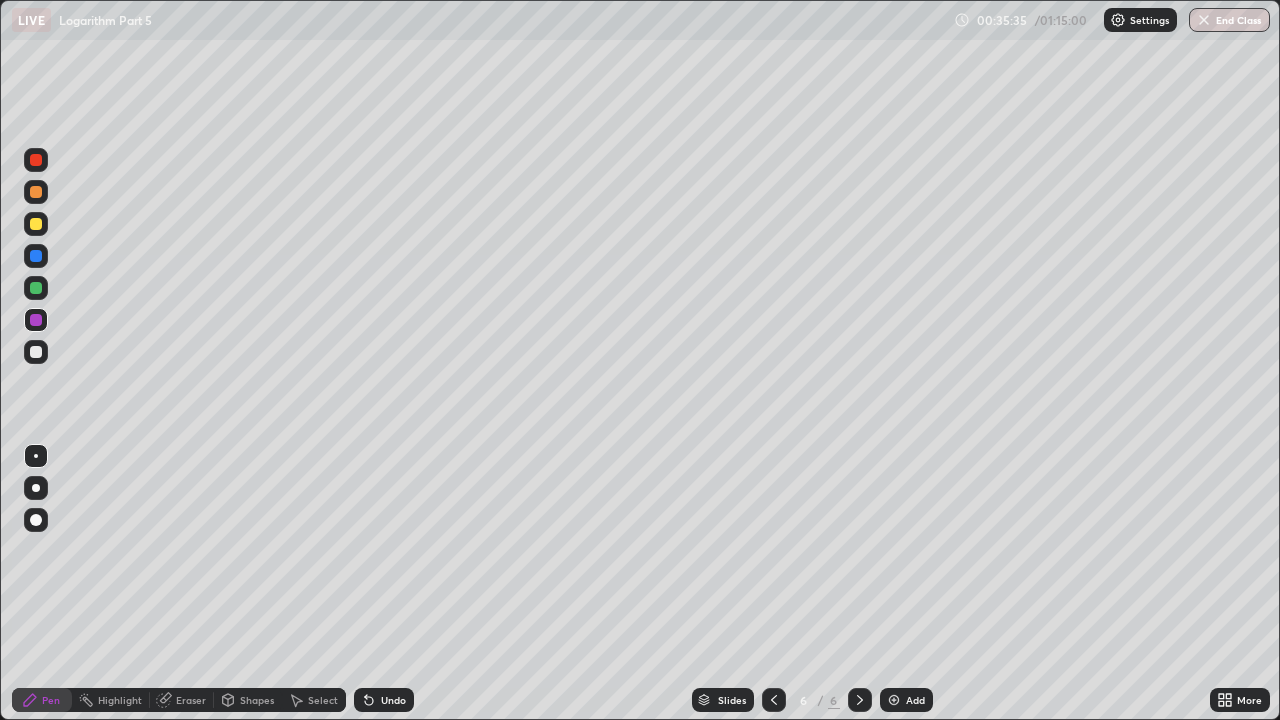 click at bounding box center [36, 352] 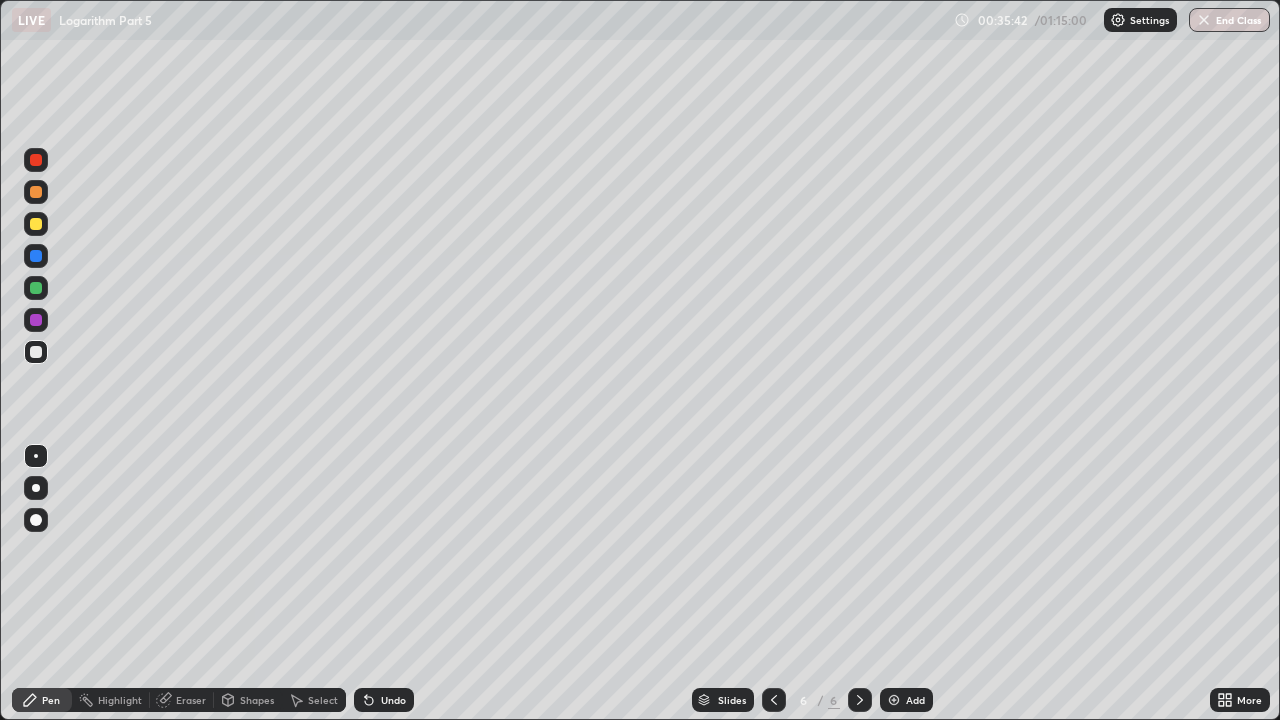 click at bounding box center [36, 320] 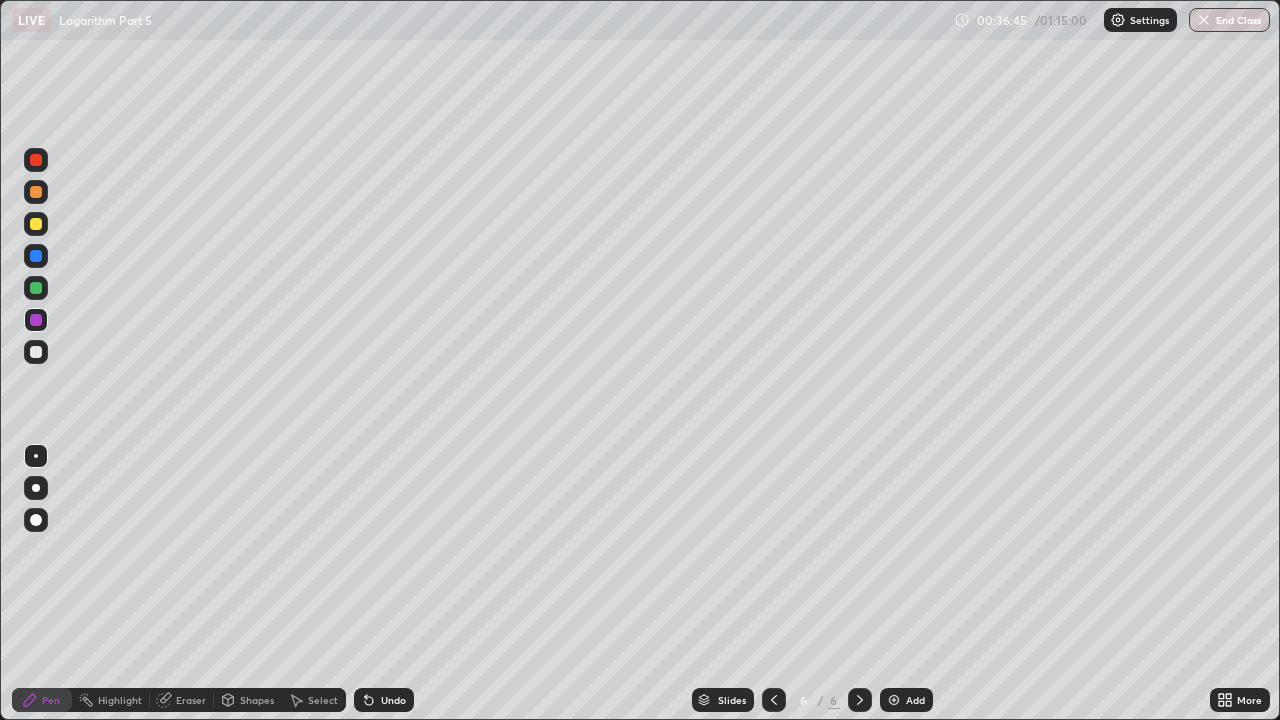 click at bounding box center (36, 352) 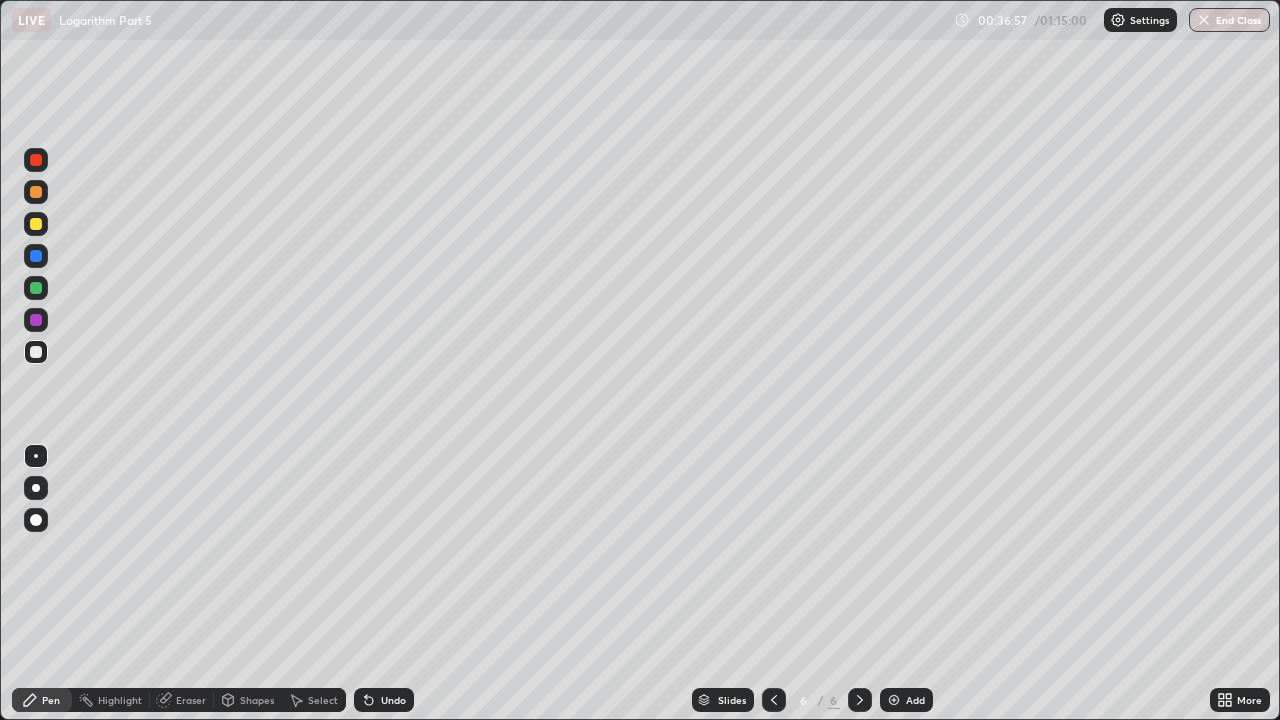 click at bounding box center [36, 288] 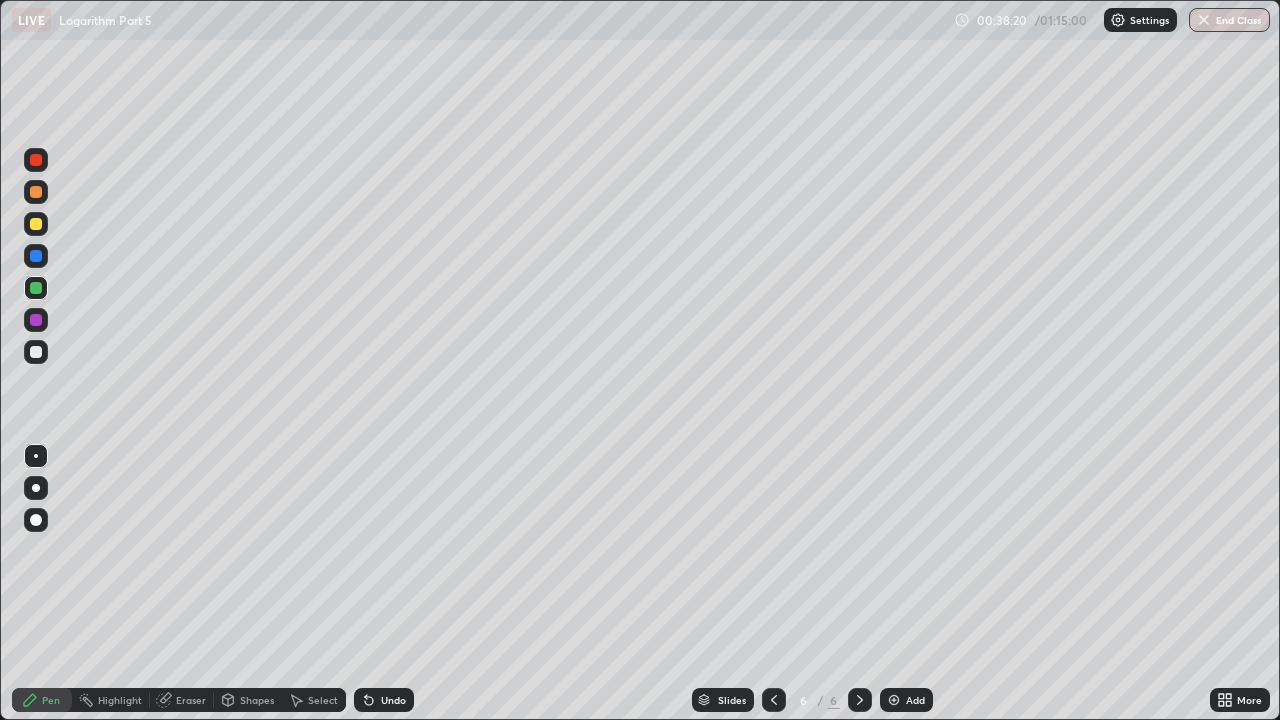 click on "Undo" at bounding box center [393, 700] 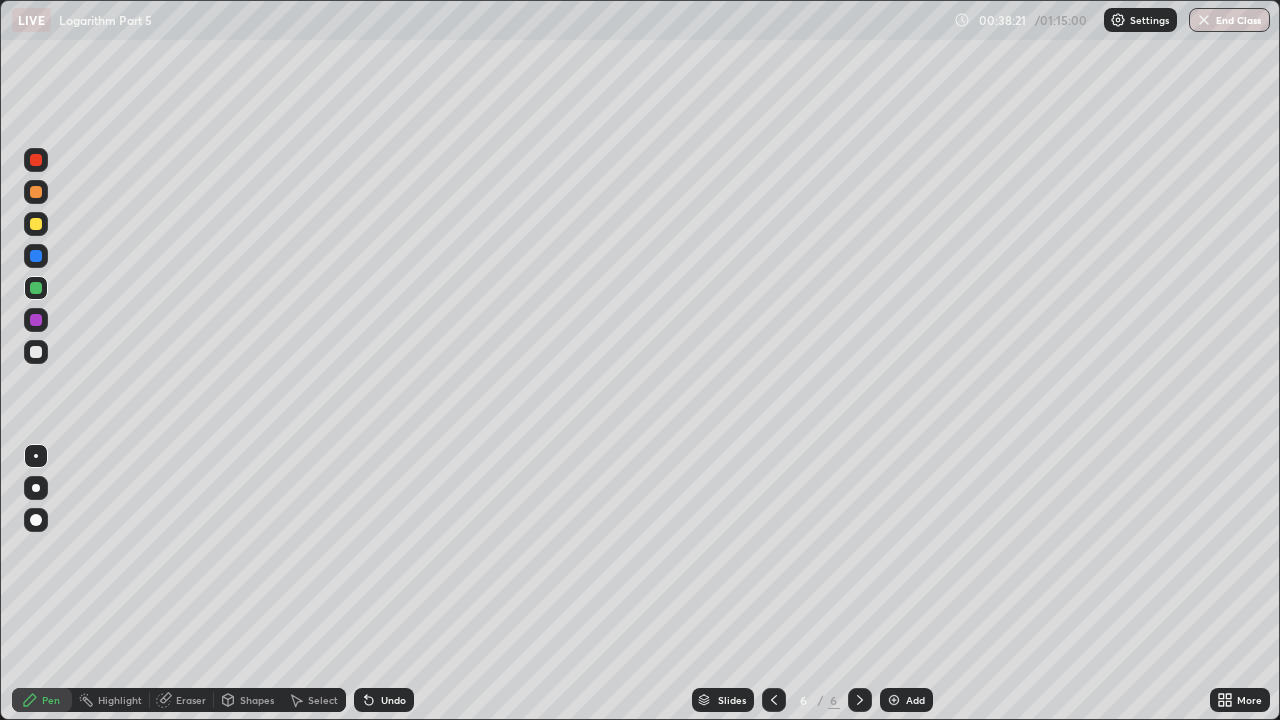 click at bounding box center (36, 352) 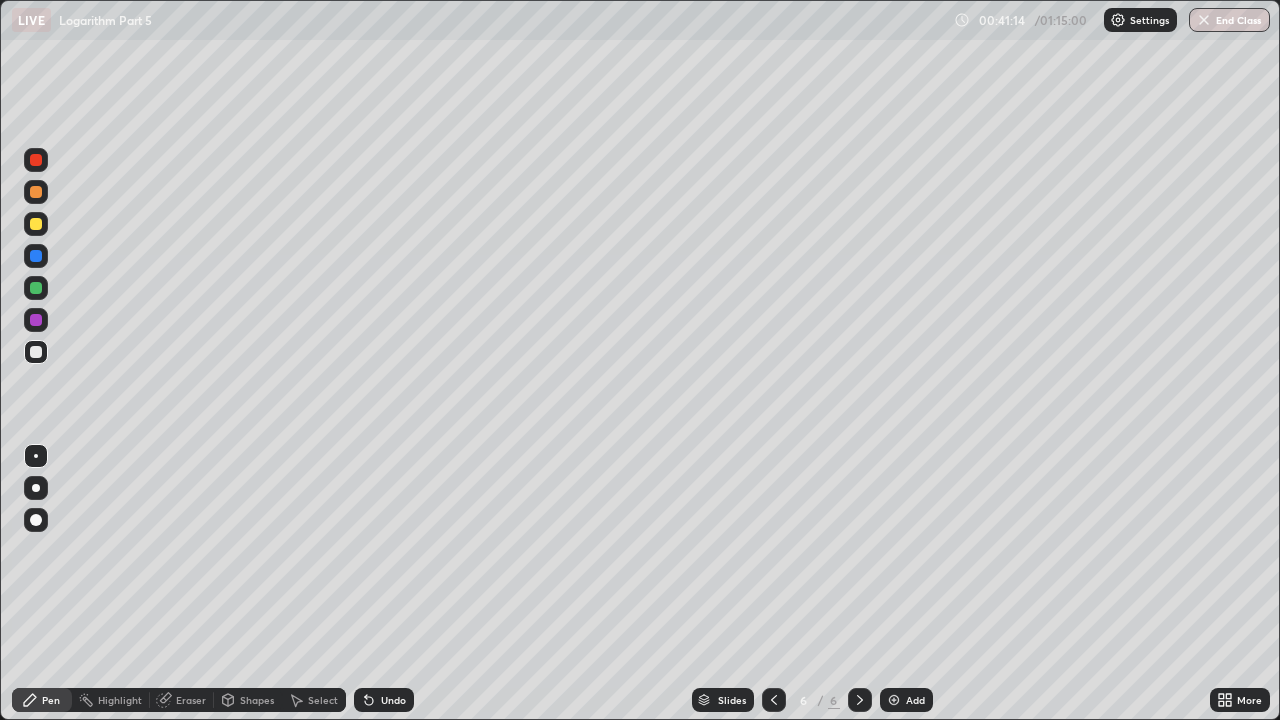 click at bounding box center (36, 288) 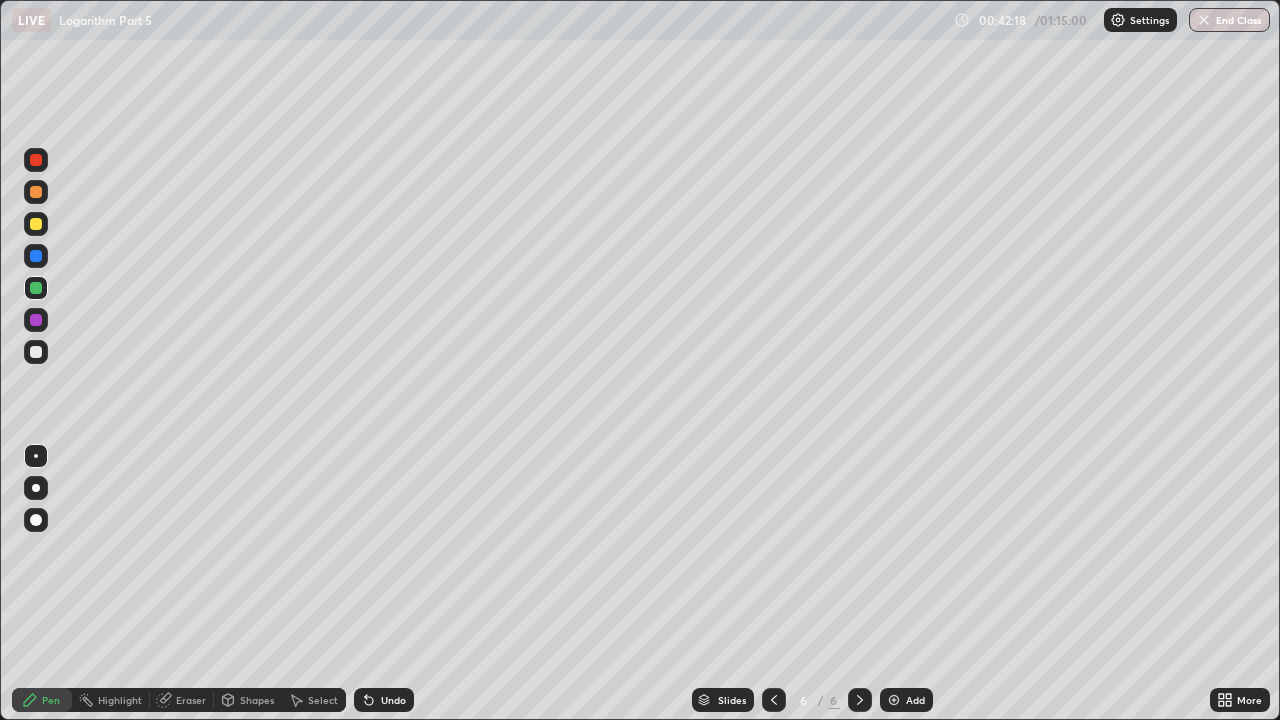 click at bounding box center [894, 700] 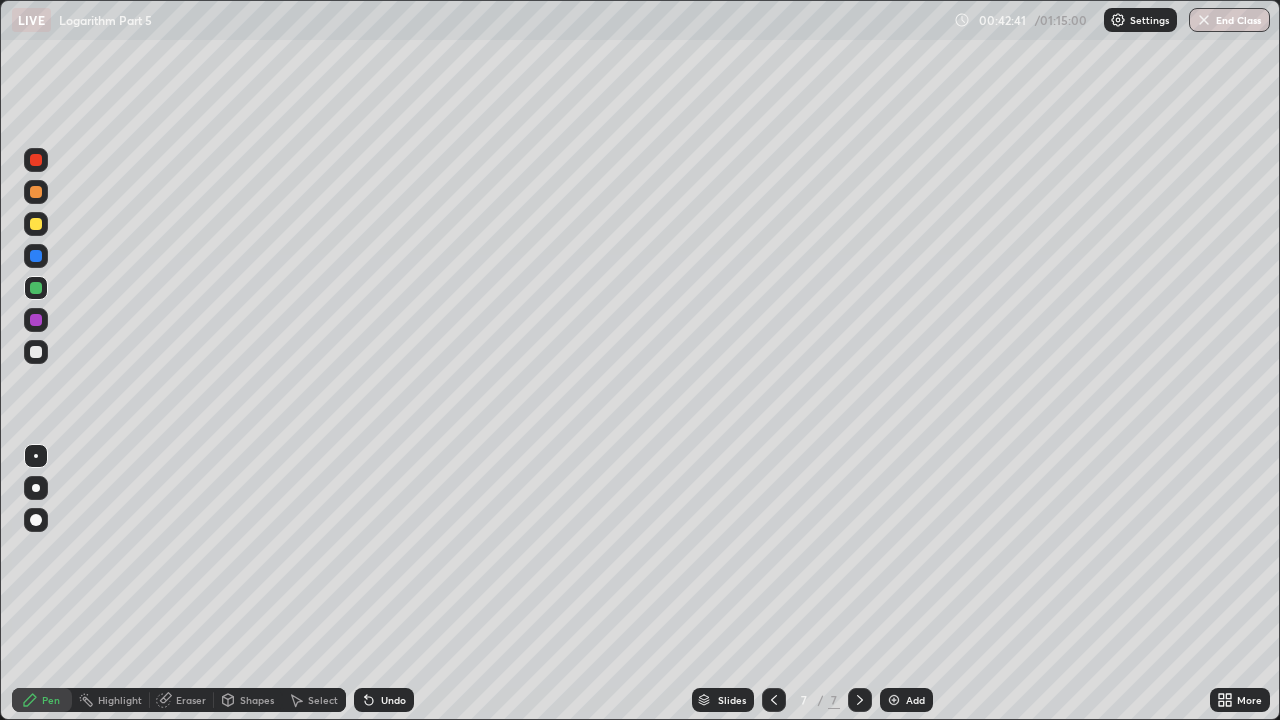 click at bounding box center [36, 352] 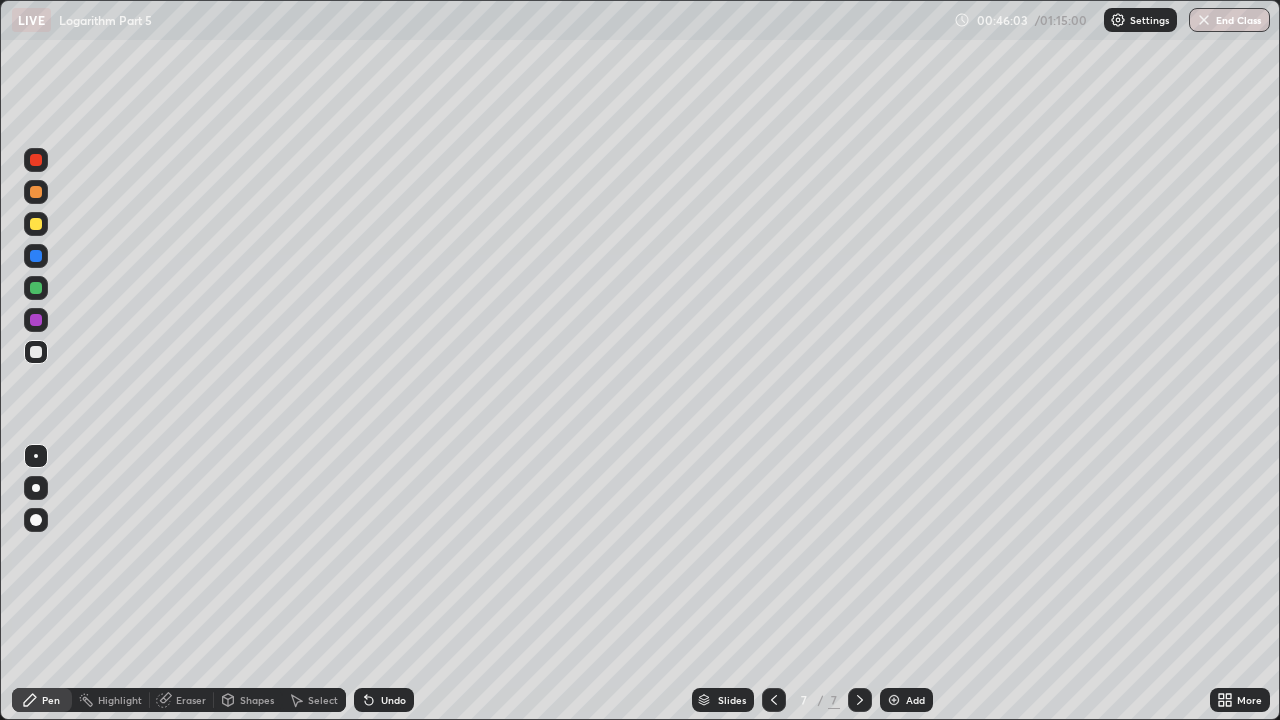 click 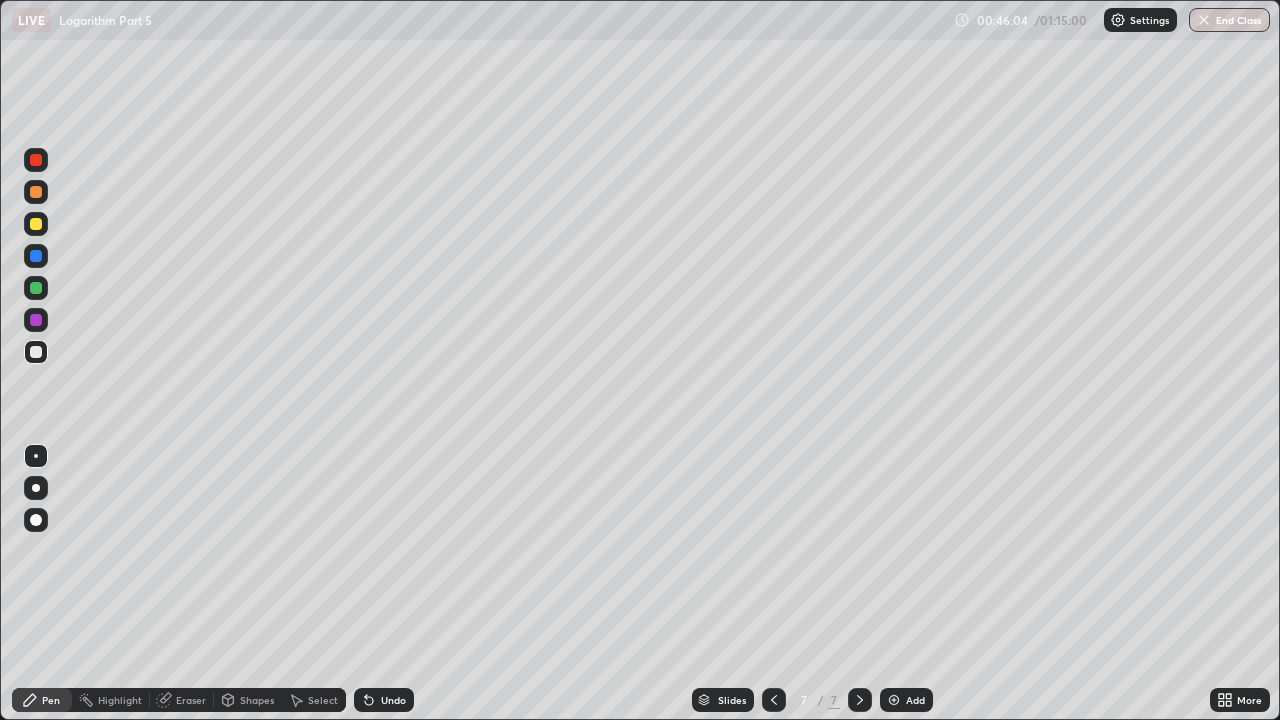 click 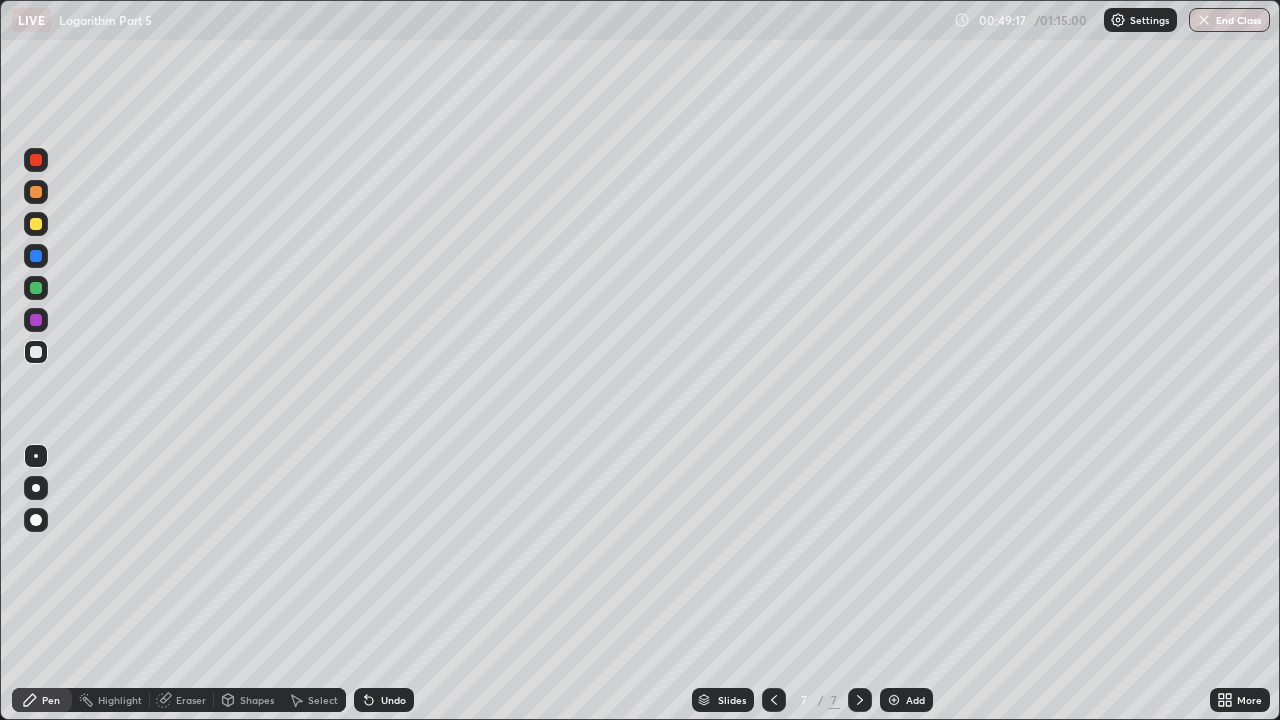 click on "Undo" at bounding box center [393, 700] 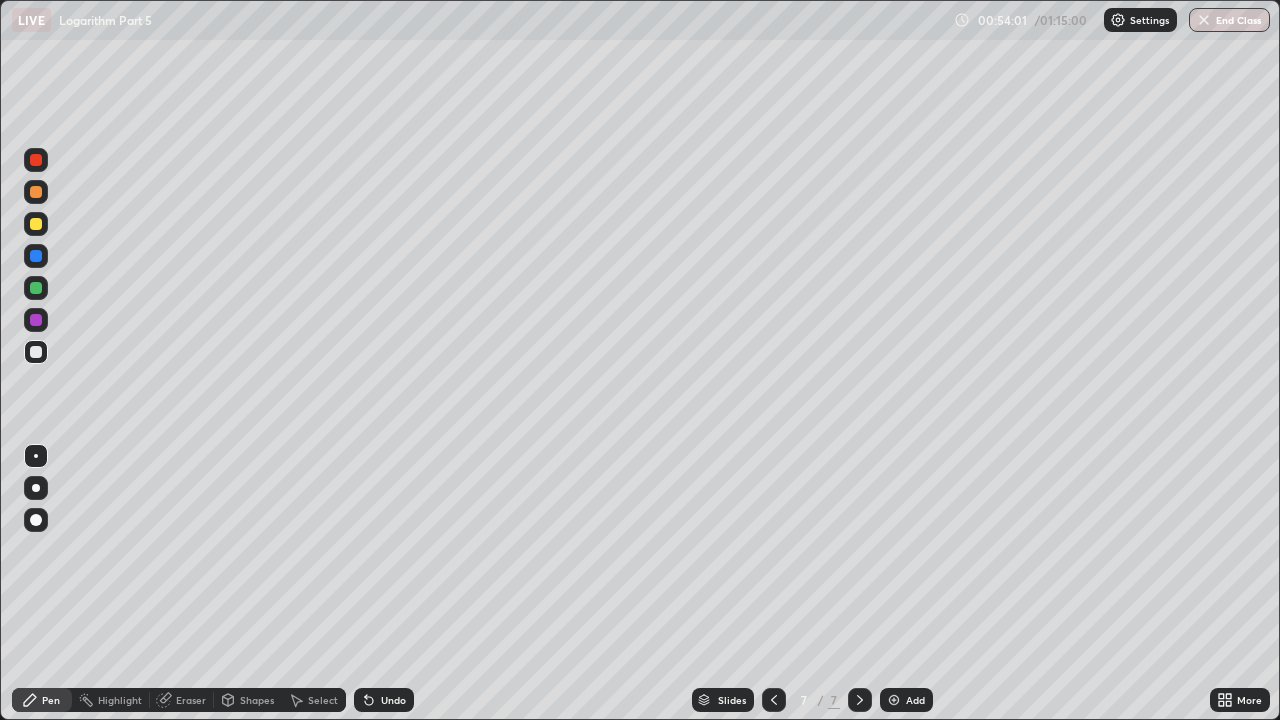 click at bounding box center [894, 700] 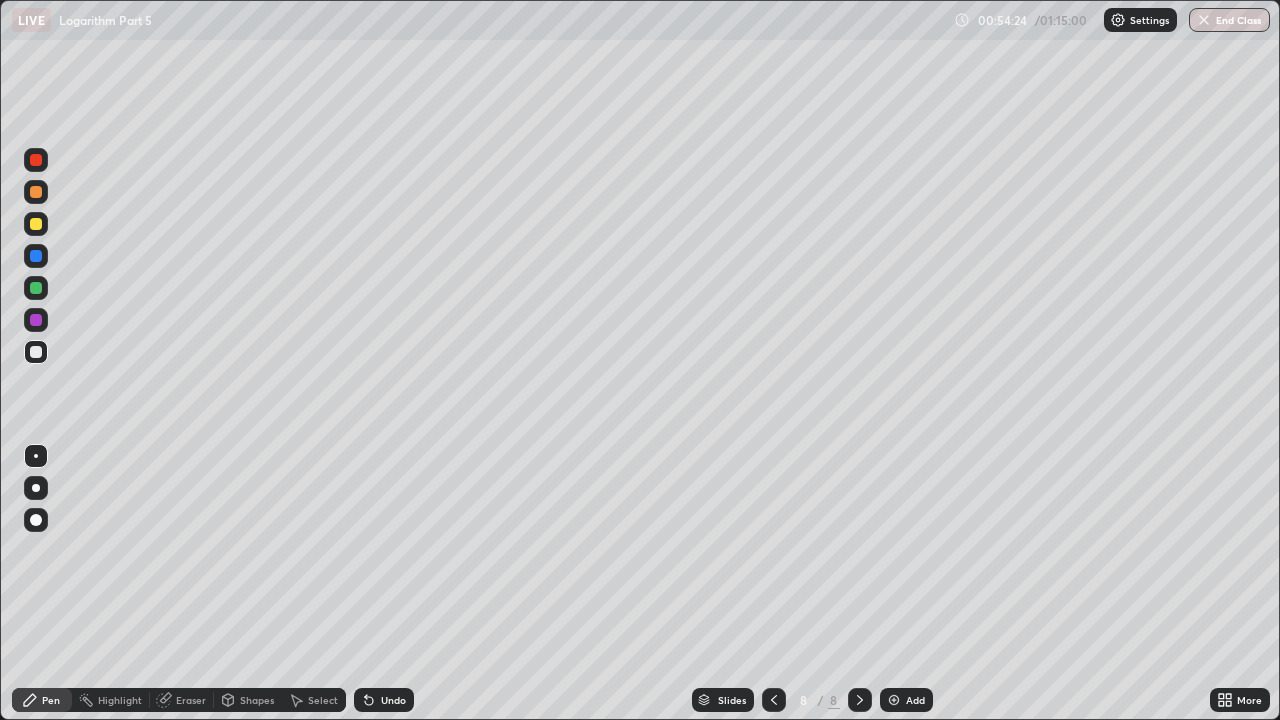 click 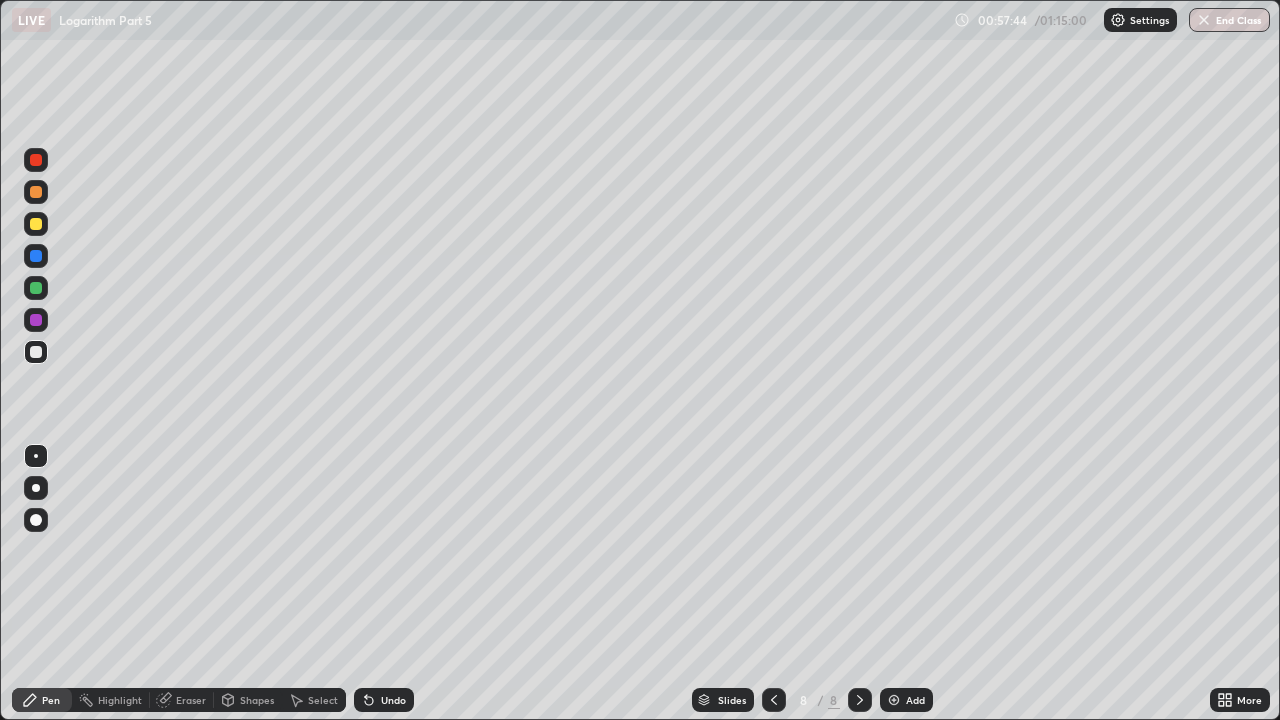 click 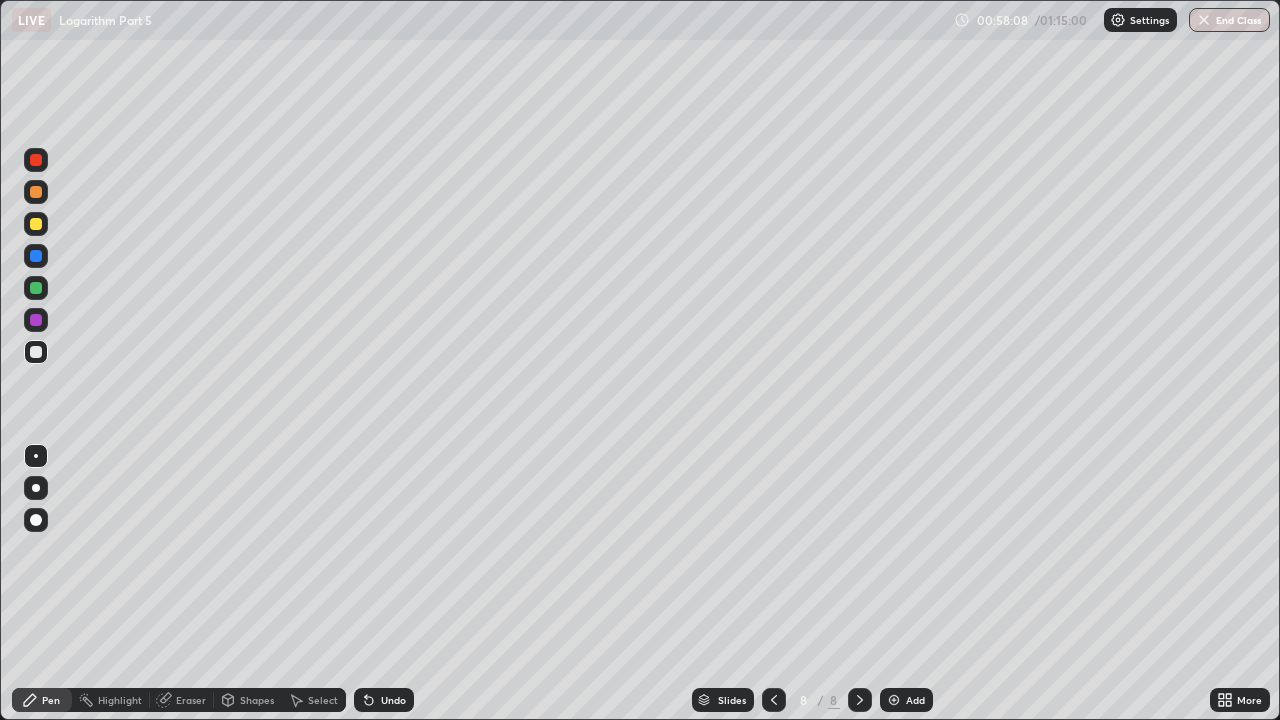 click 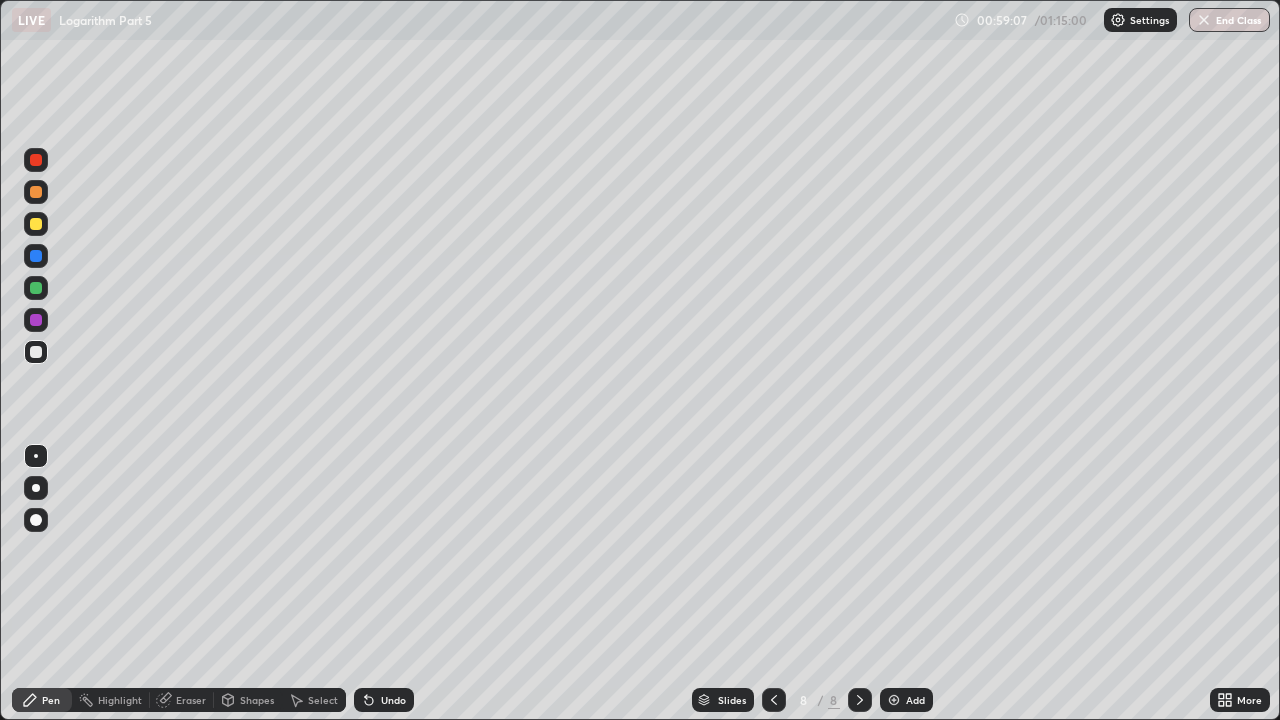 click on "Undo" at bounding box center (393, 700) 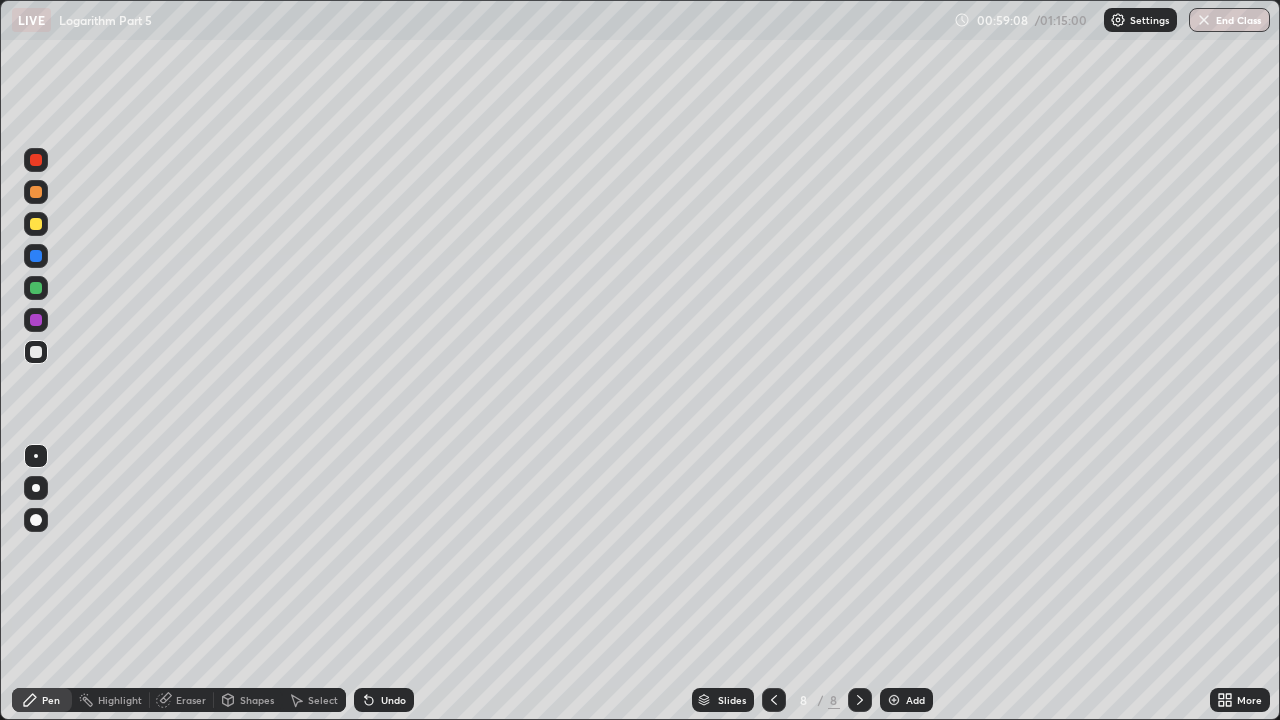 click on "Undo" at bounding box center (393, 700) 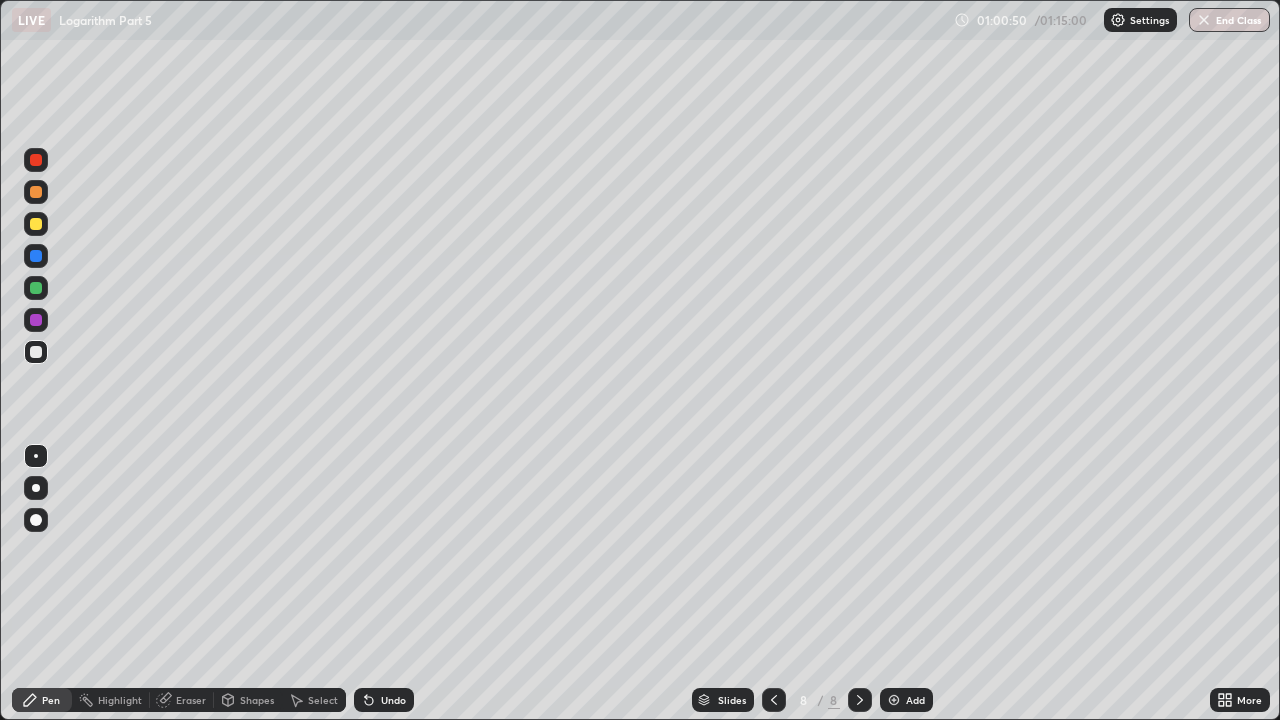 click at bounding box center (894, 700) 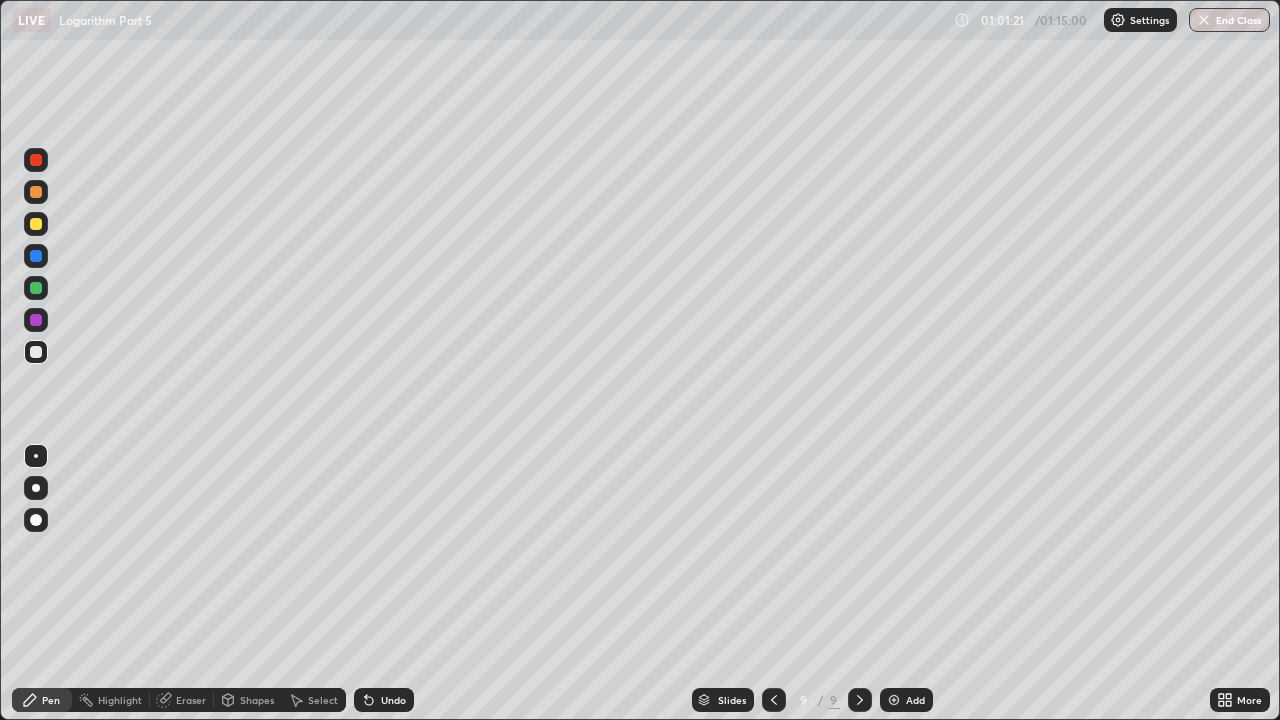 click on "Undo" at bounding box center (384, 700) 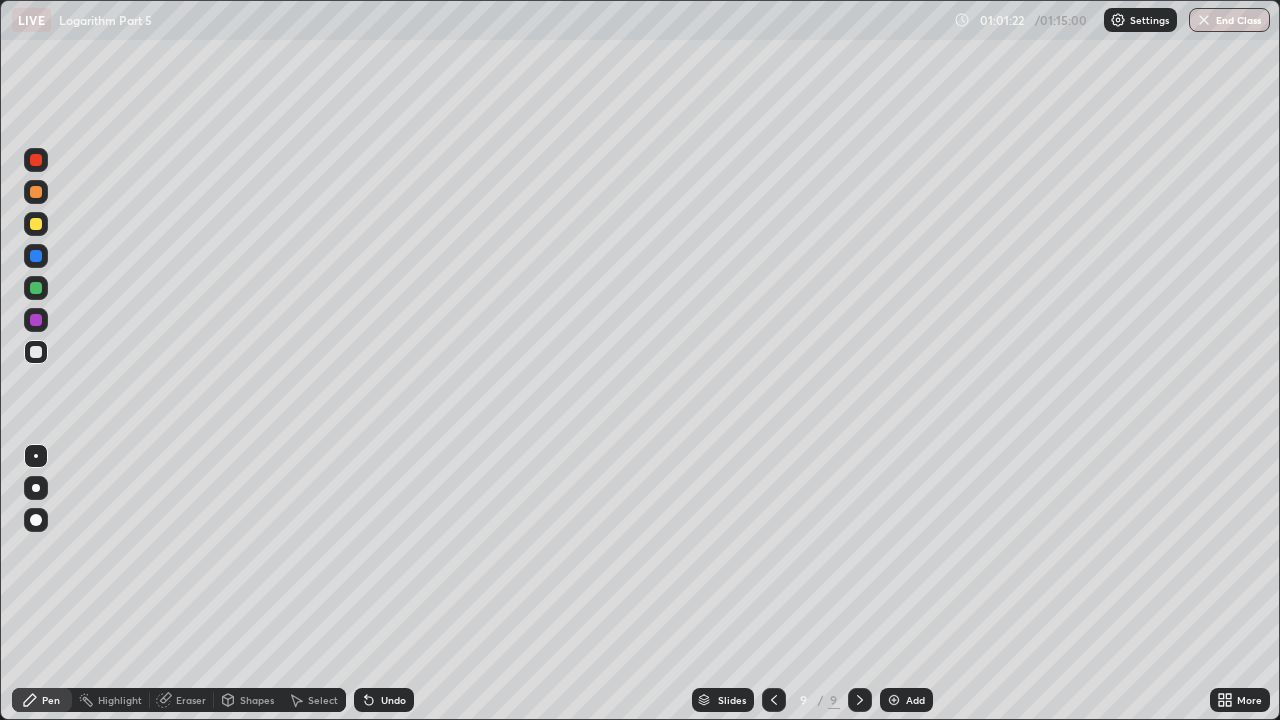 click on "Undo" at bounding box center (393, 700) 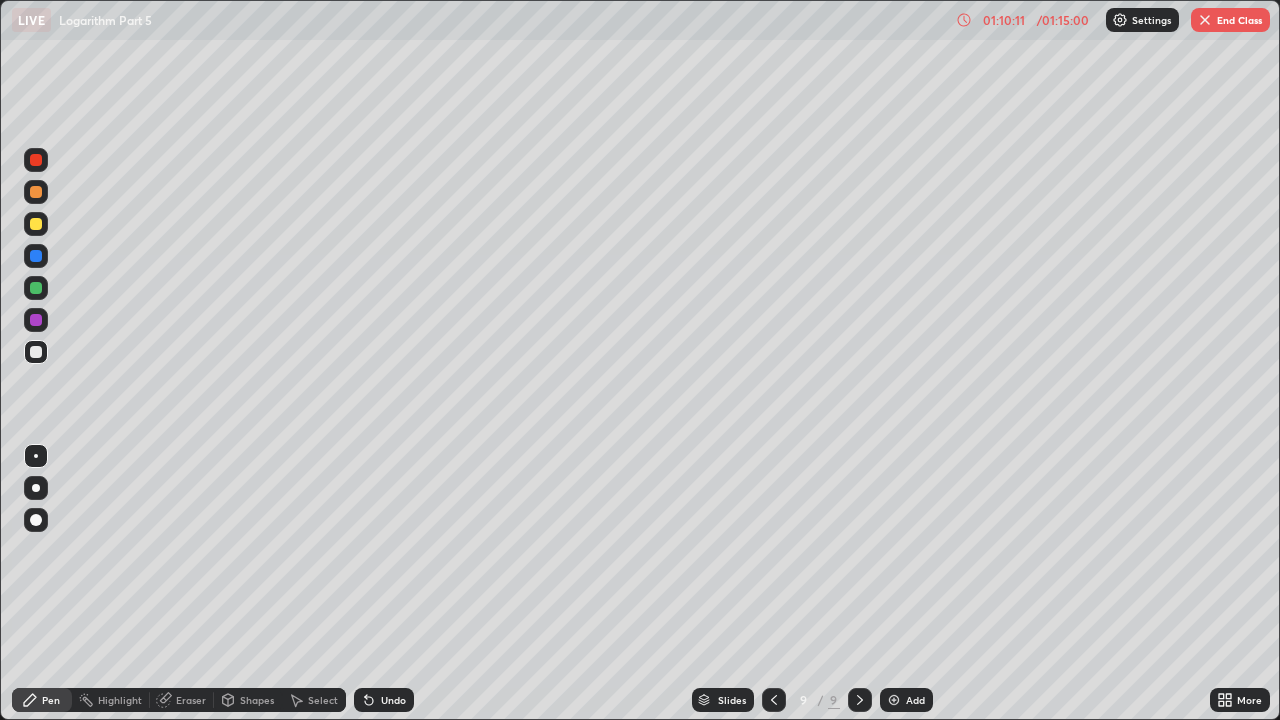 click on "Eraser" at bounding box center [191, 700] 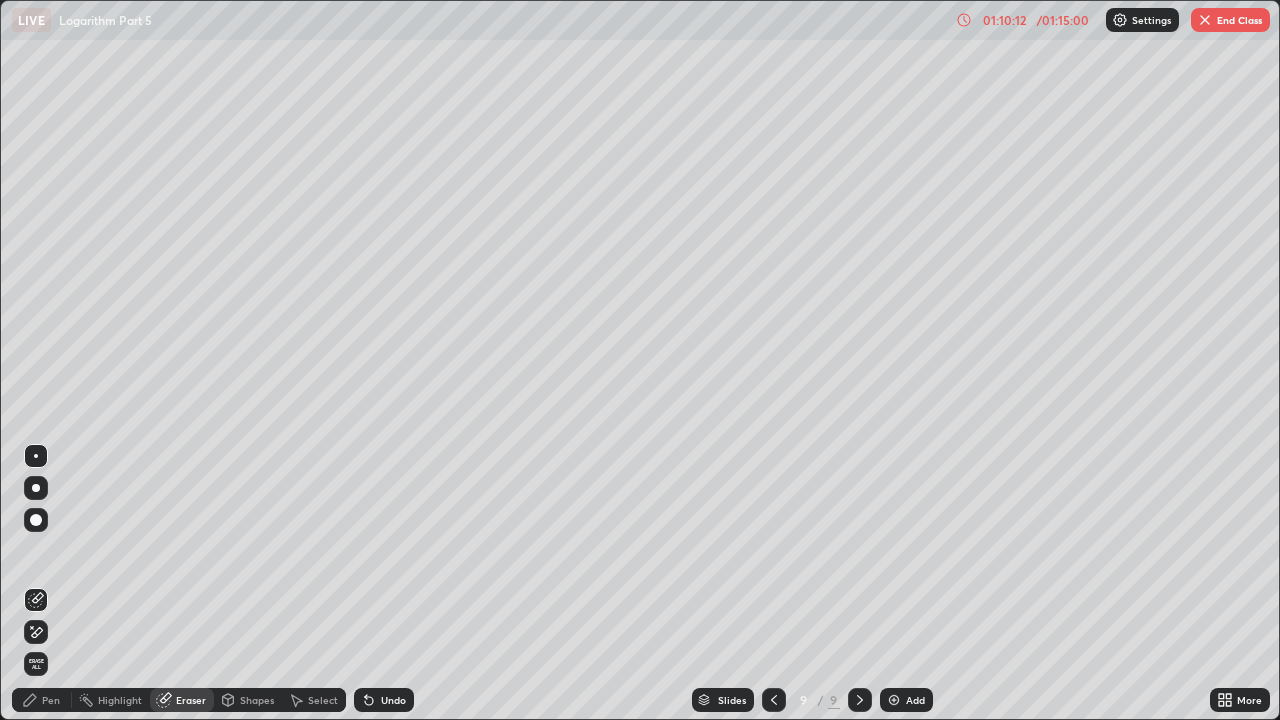 click on "Pen" at bounding box center (42, 700) 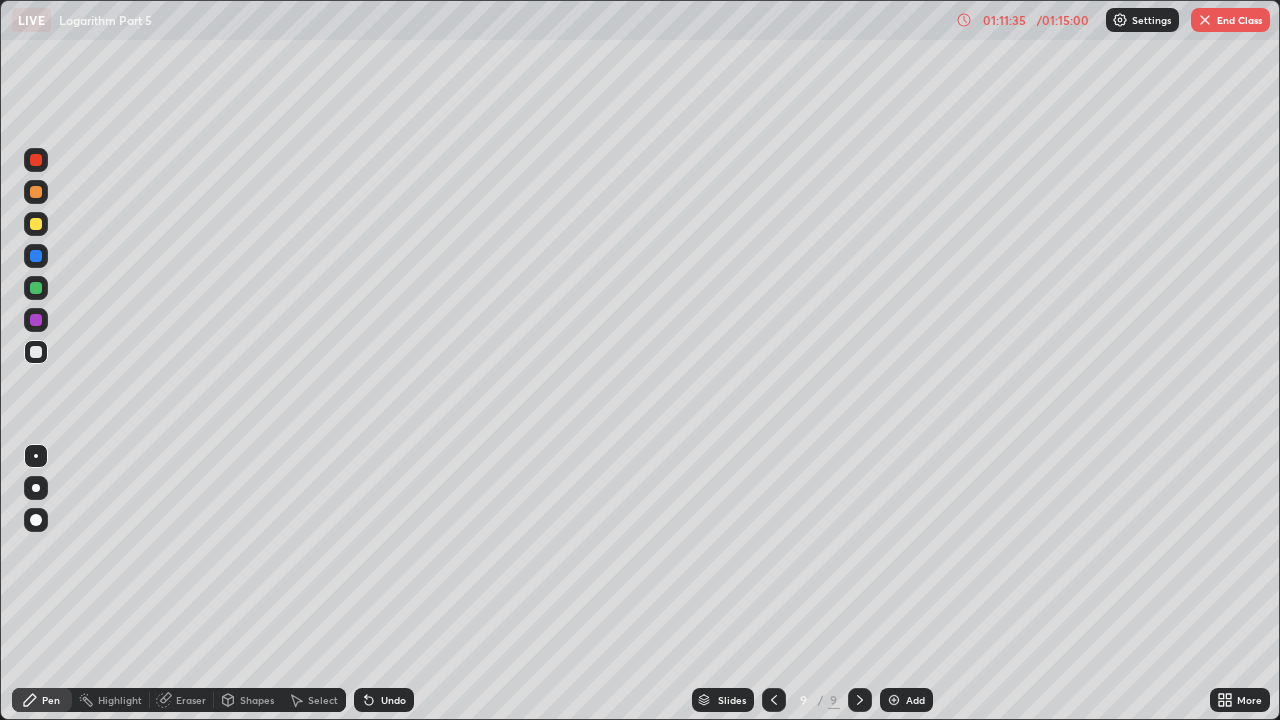 click 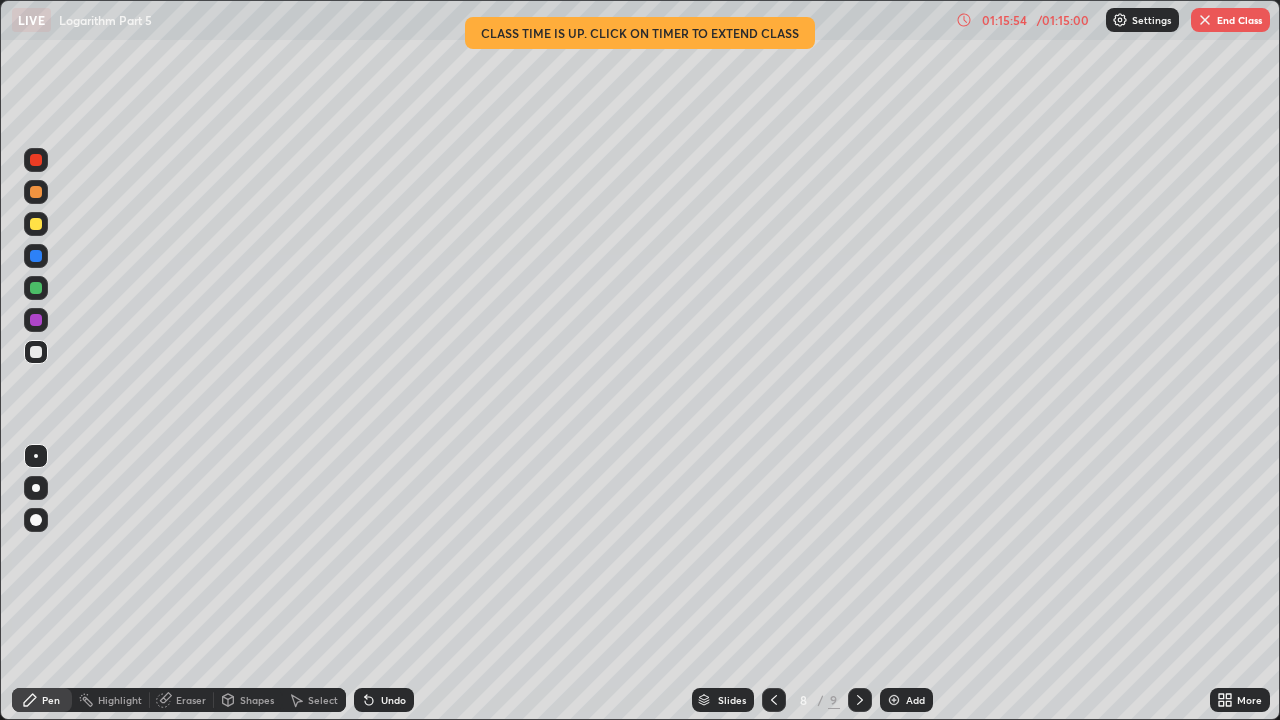 click 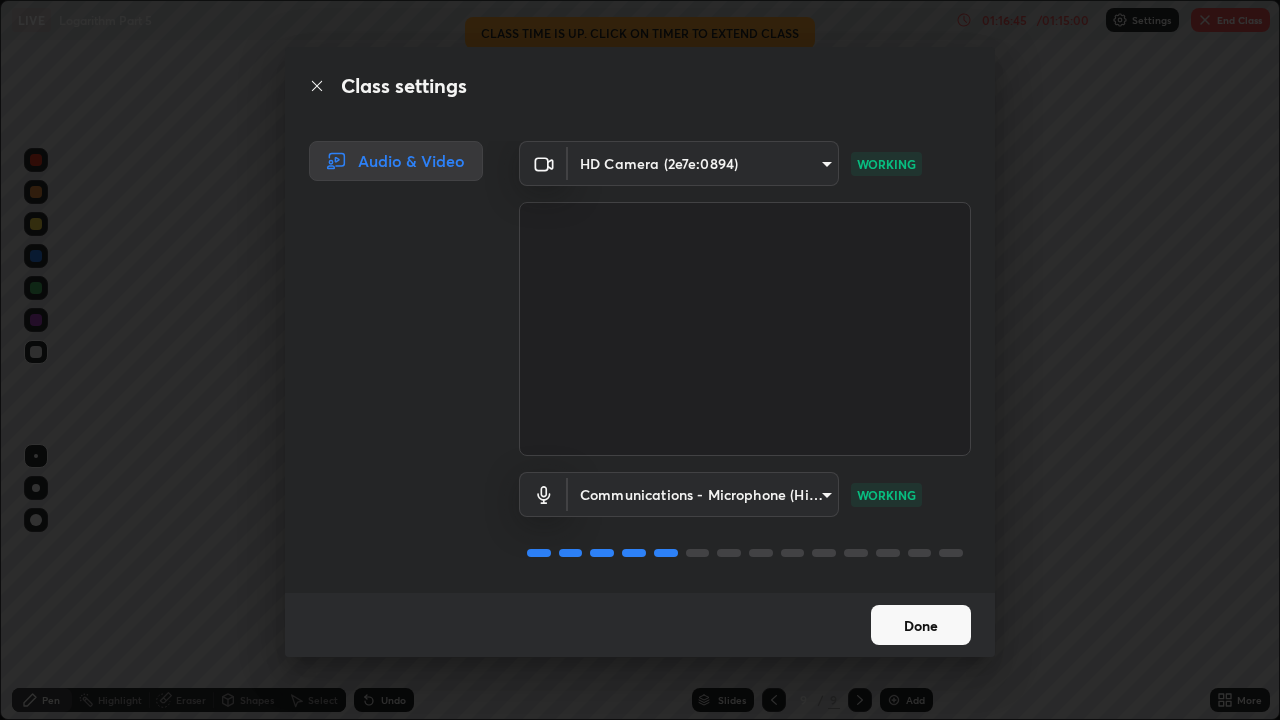 click on "Done" at bounding box center [921, 625] 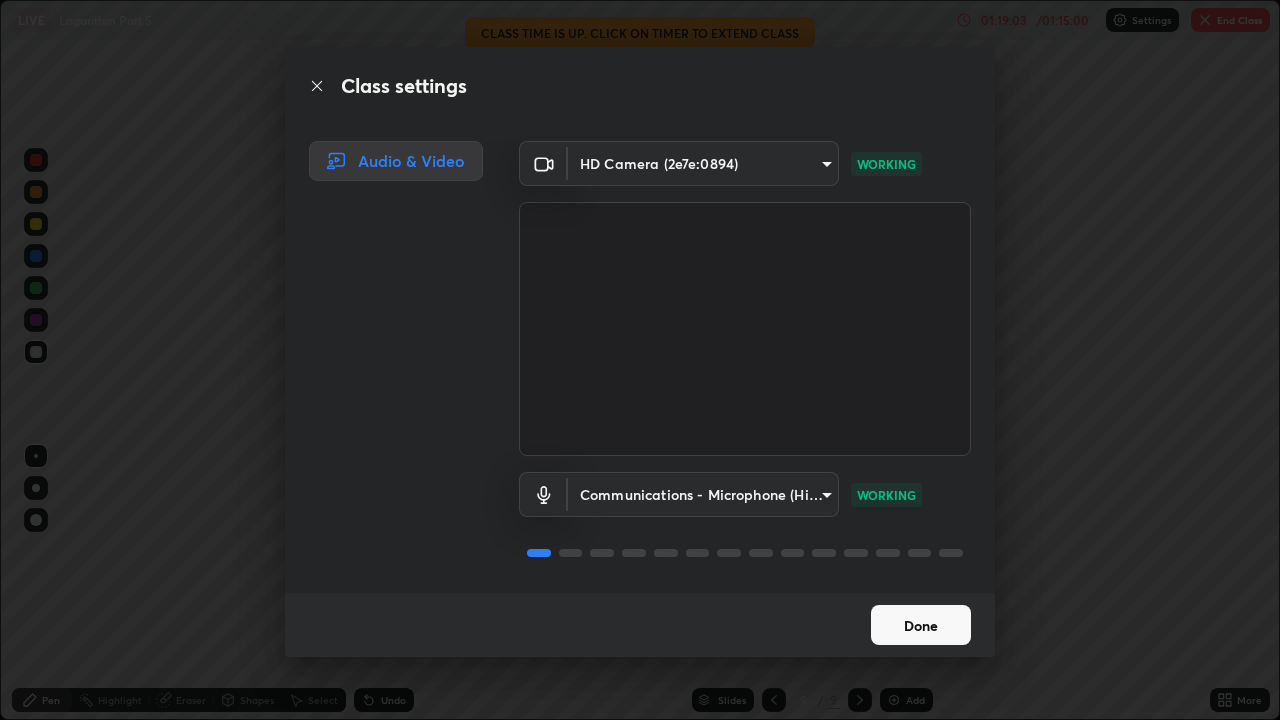 click on "Done" at bounding box center [921, 625] 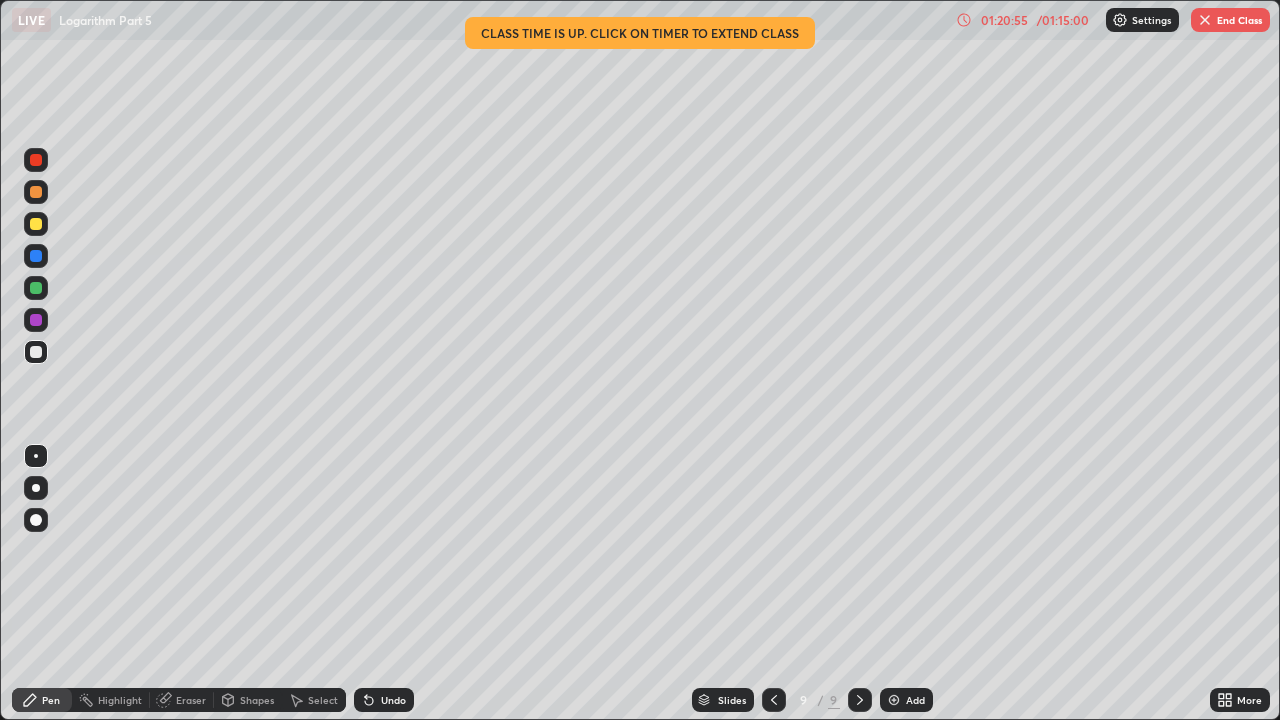 click on "End Class" at bounding box center [1230, 20] 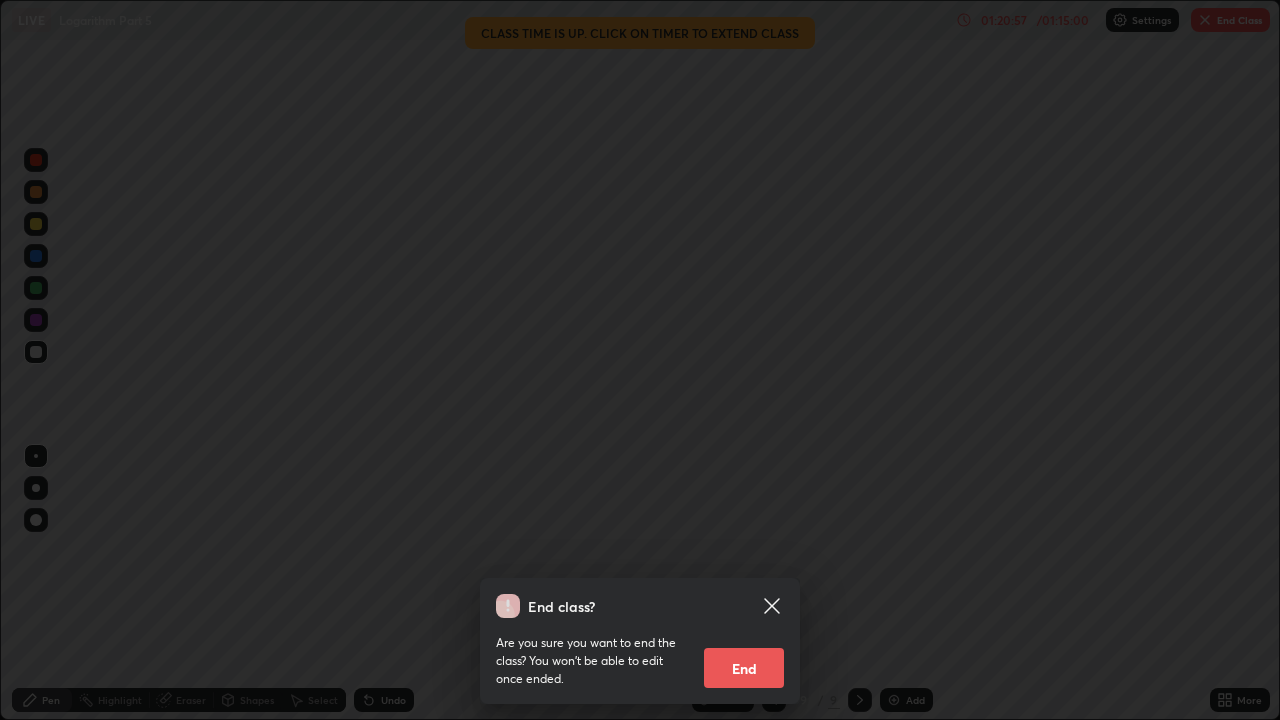 click on "End" at bounding box center (744, 668) 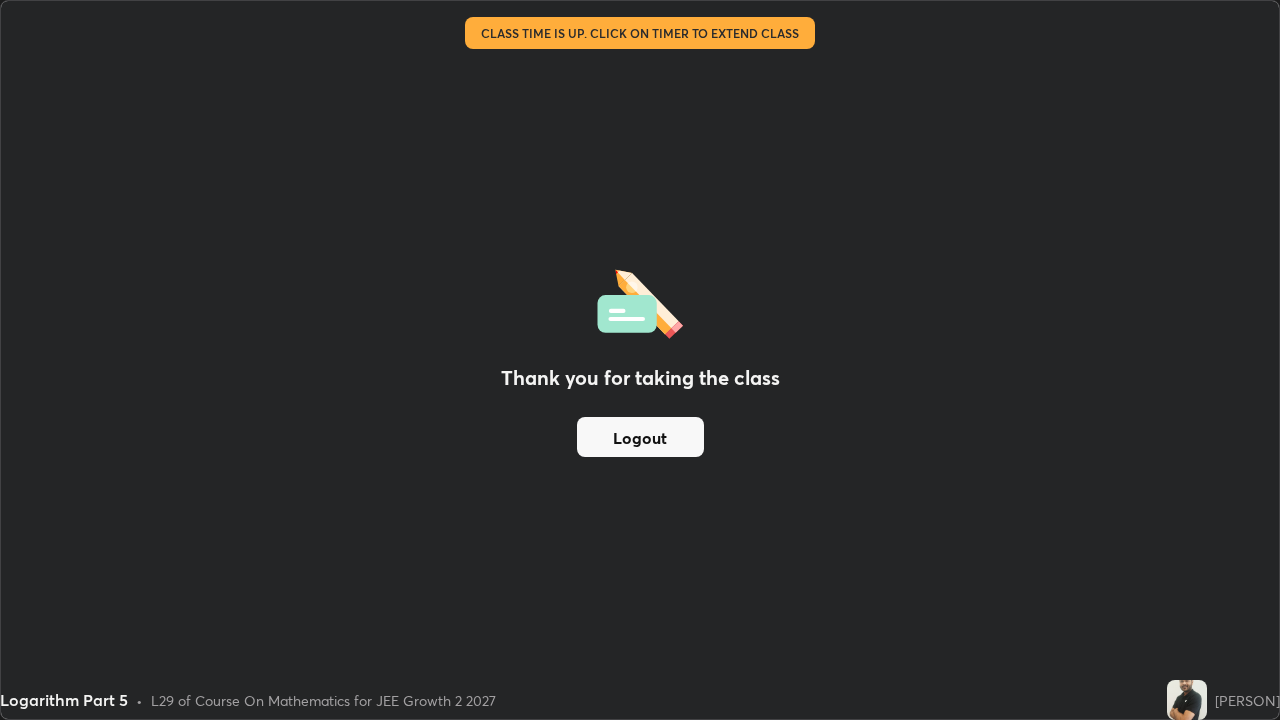 click on "Thank you for taking the class Logout" at bounding box center (640, 360) 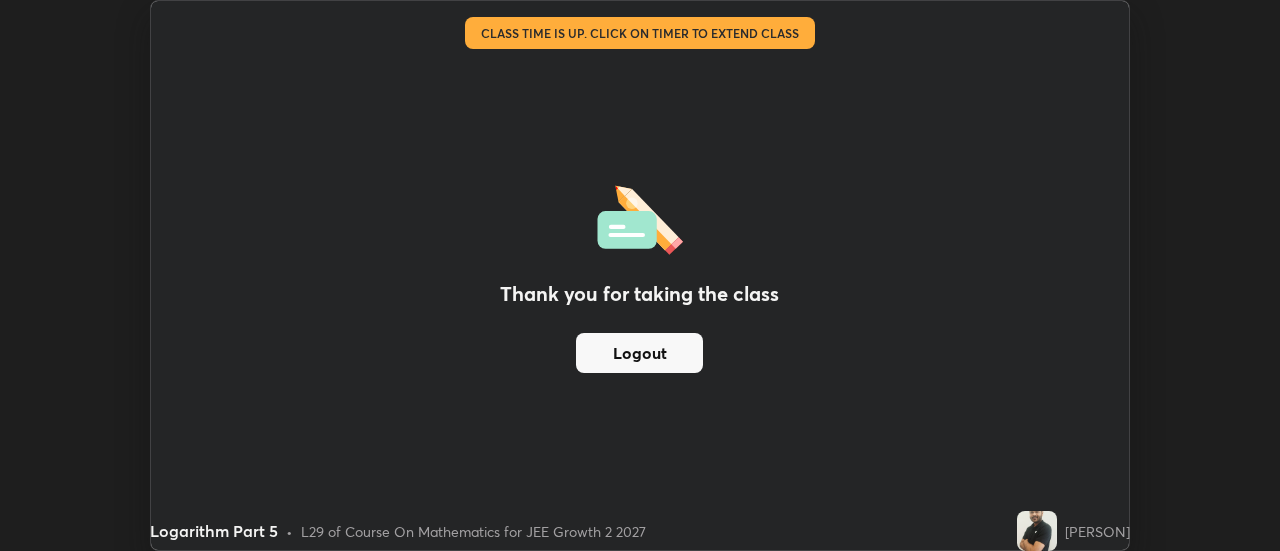 scroll, scrollTop: 551, scrollLeft: 1280, axis: both 